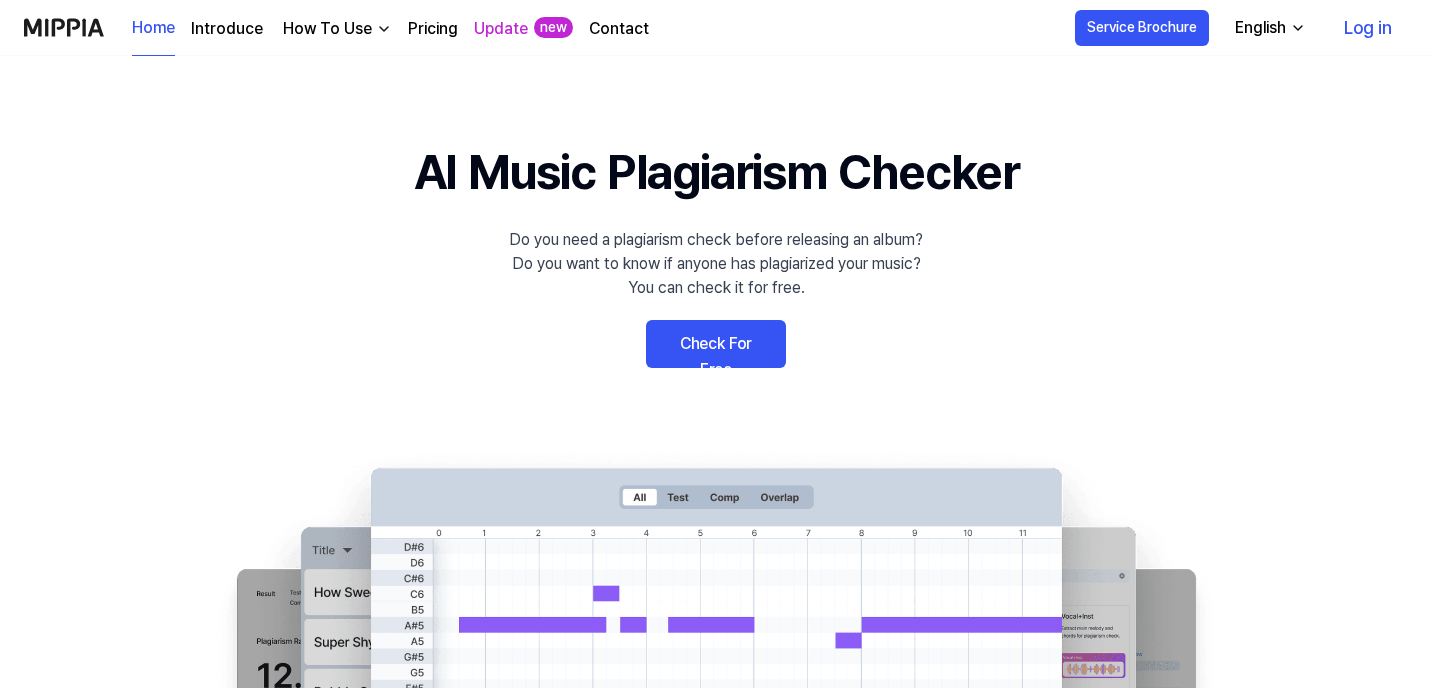 scroll, scrollTop: 1311, scrollLeft: 0, axis: vertical 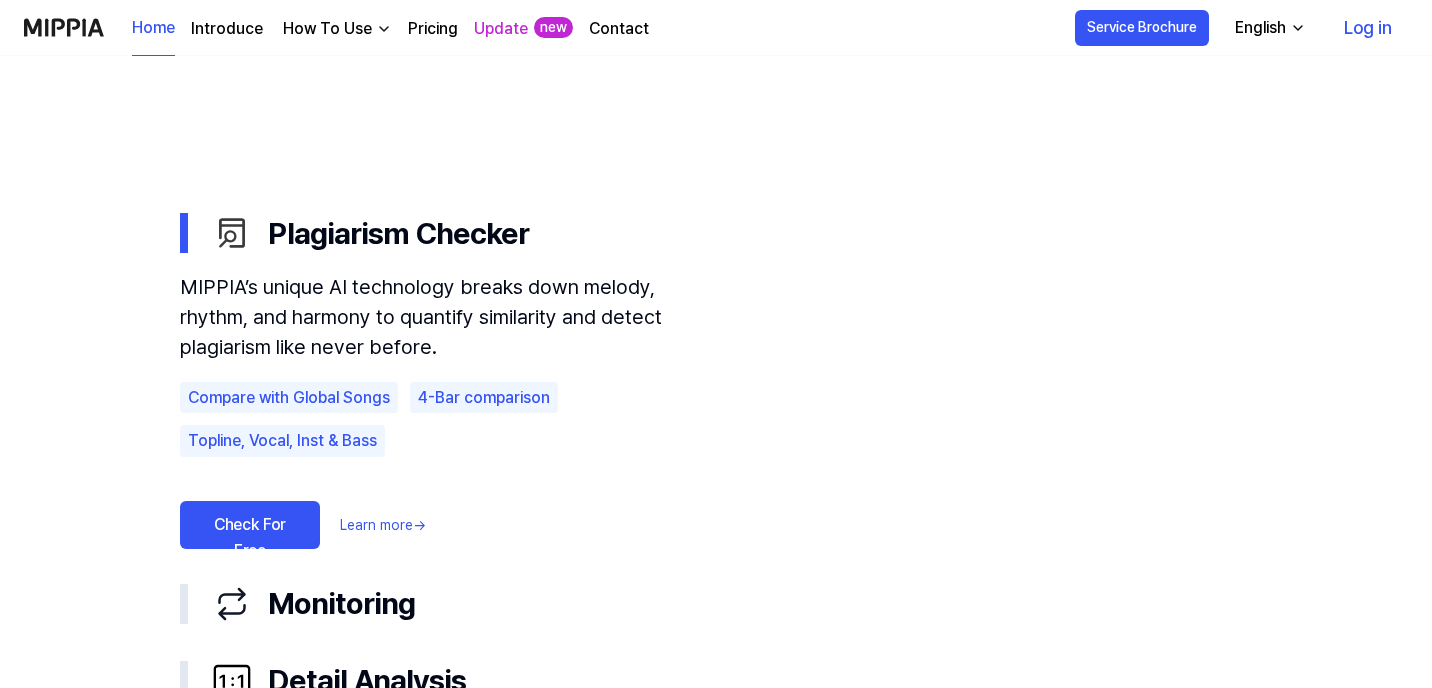 click on "Check For Free" at bounding box center (250, 525) 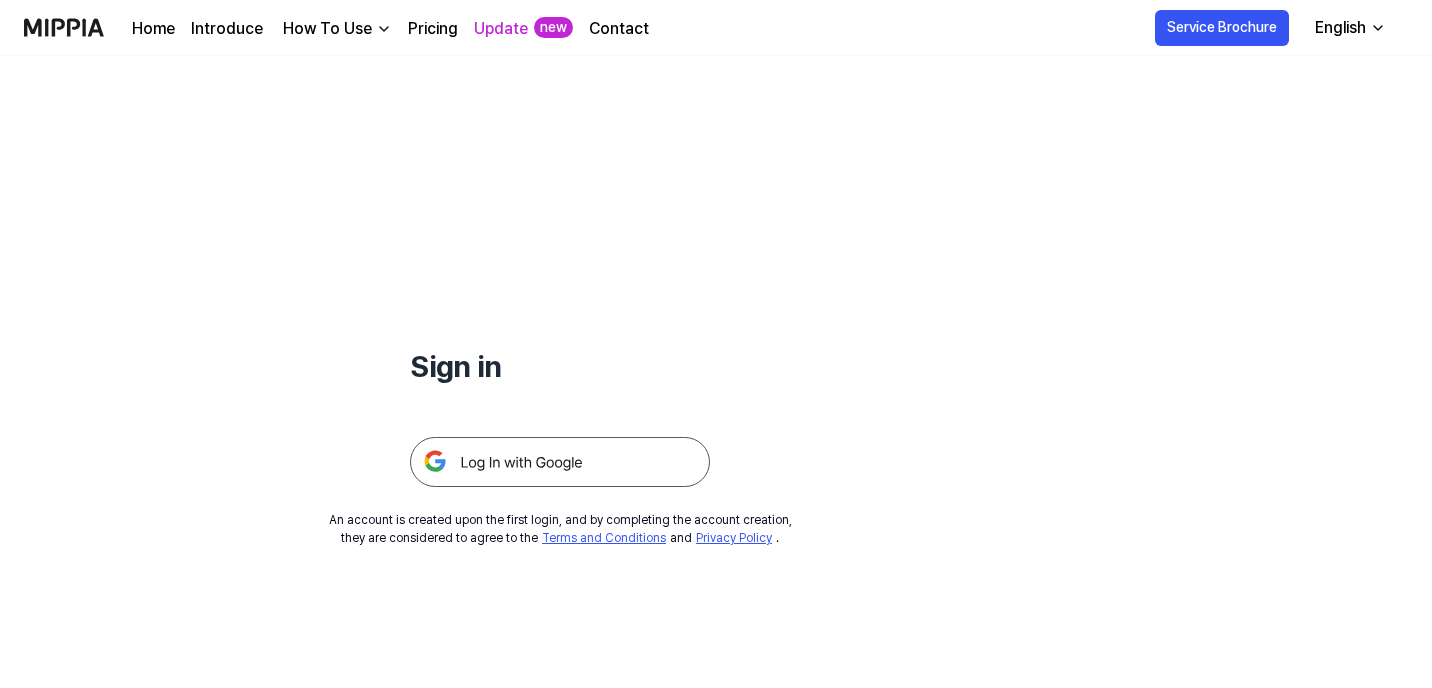 click at bounding box center [560, 462] 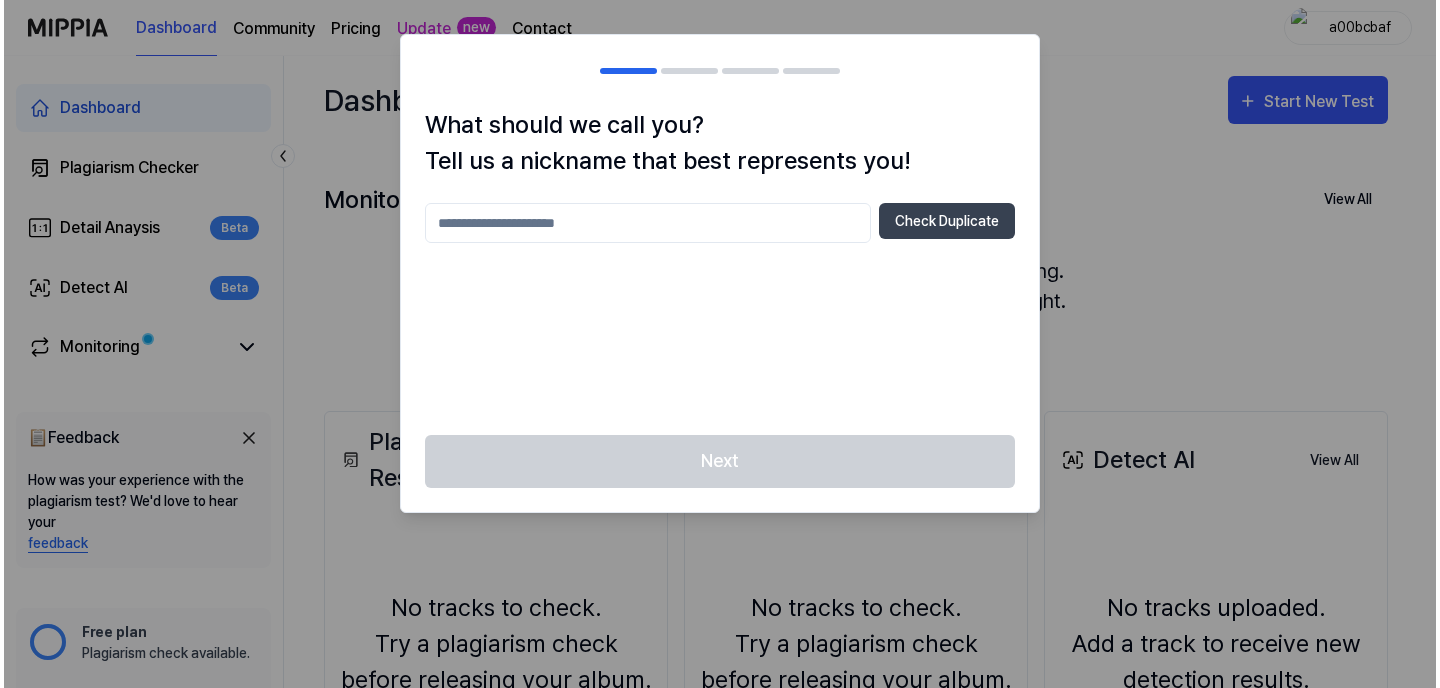 scroll, scrollTop: 0, scrollLeft: 0, axis: both 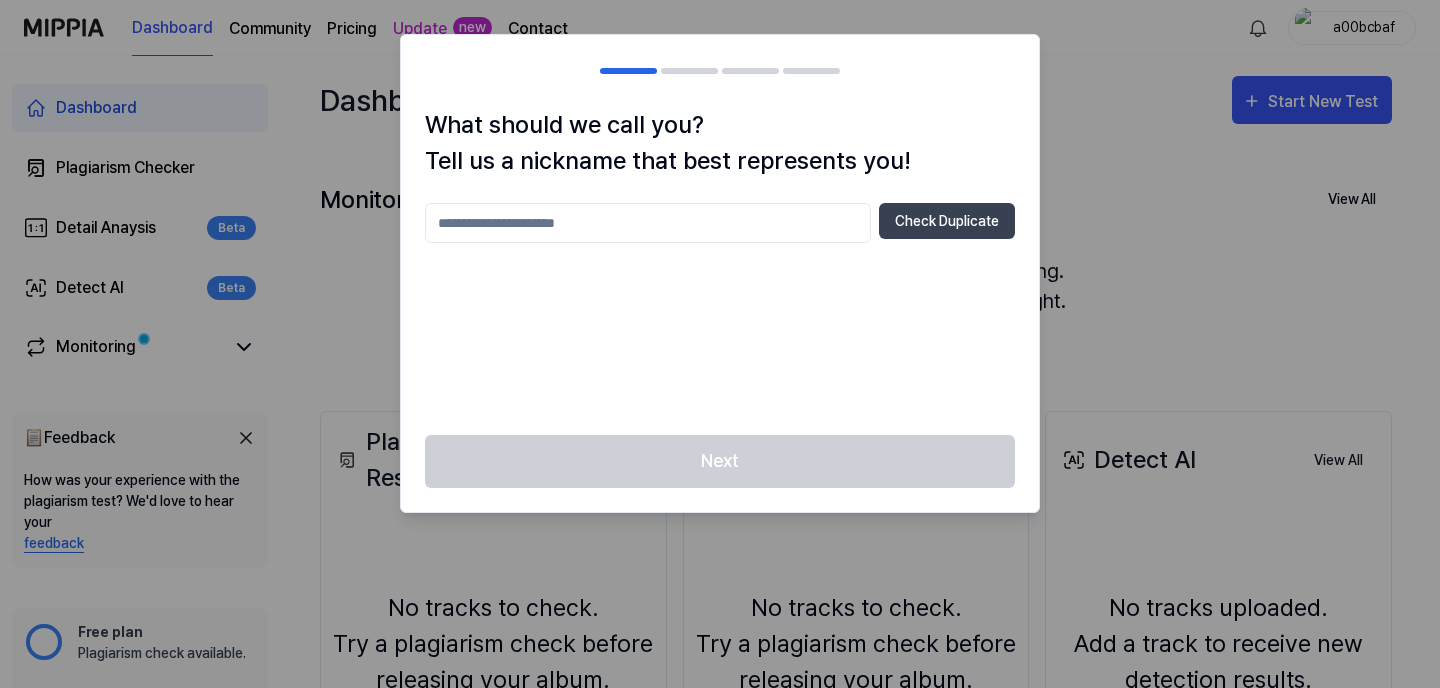 click at bounding box center (648, 223) 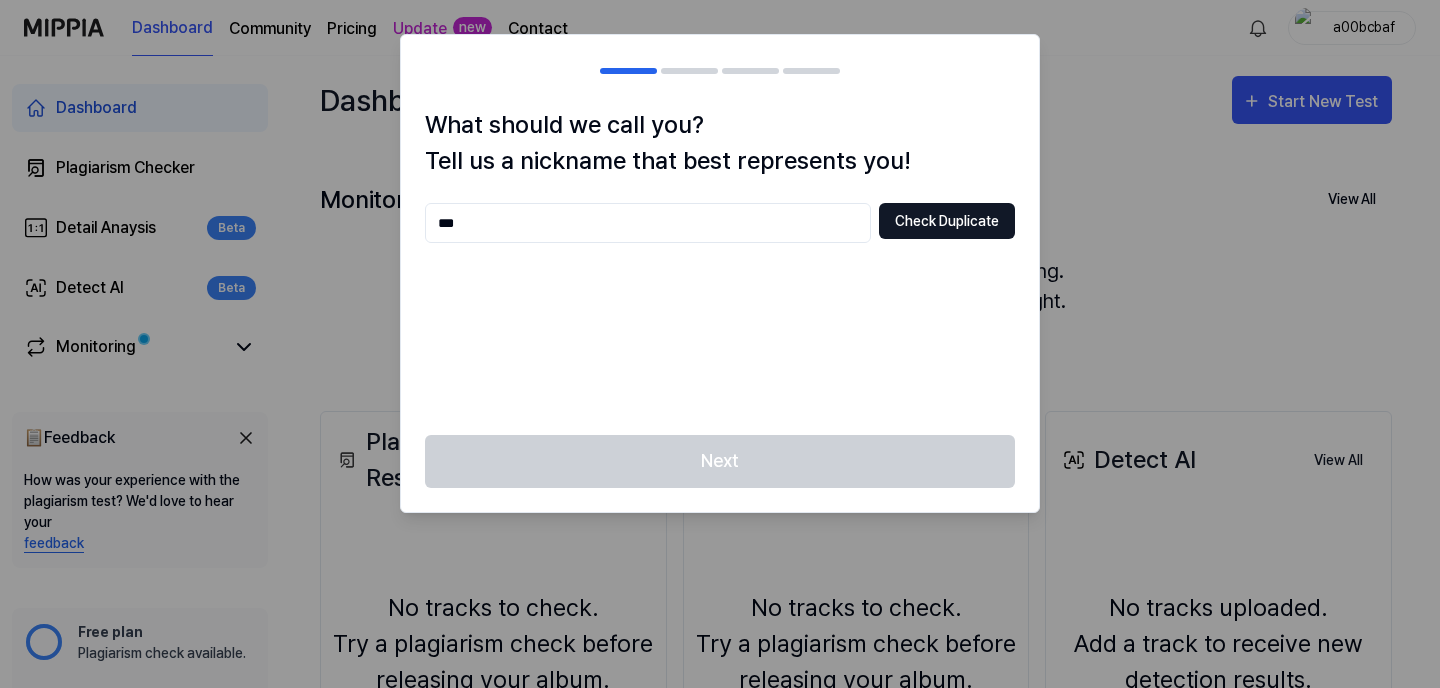 type on "***" 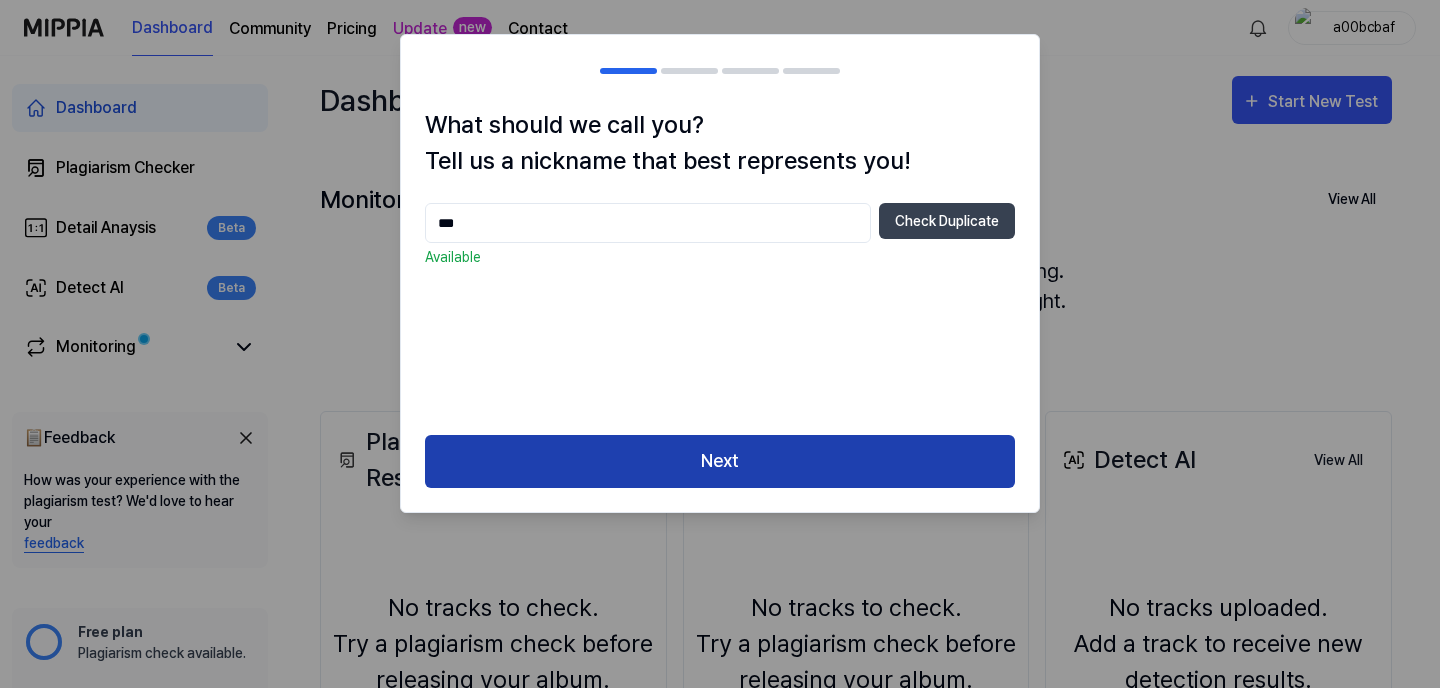 click on "Next" at bounding box center (720, 461) 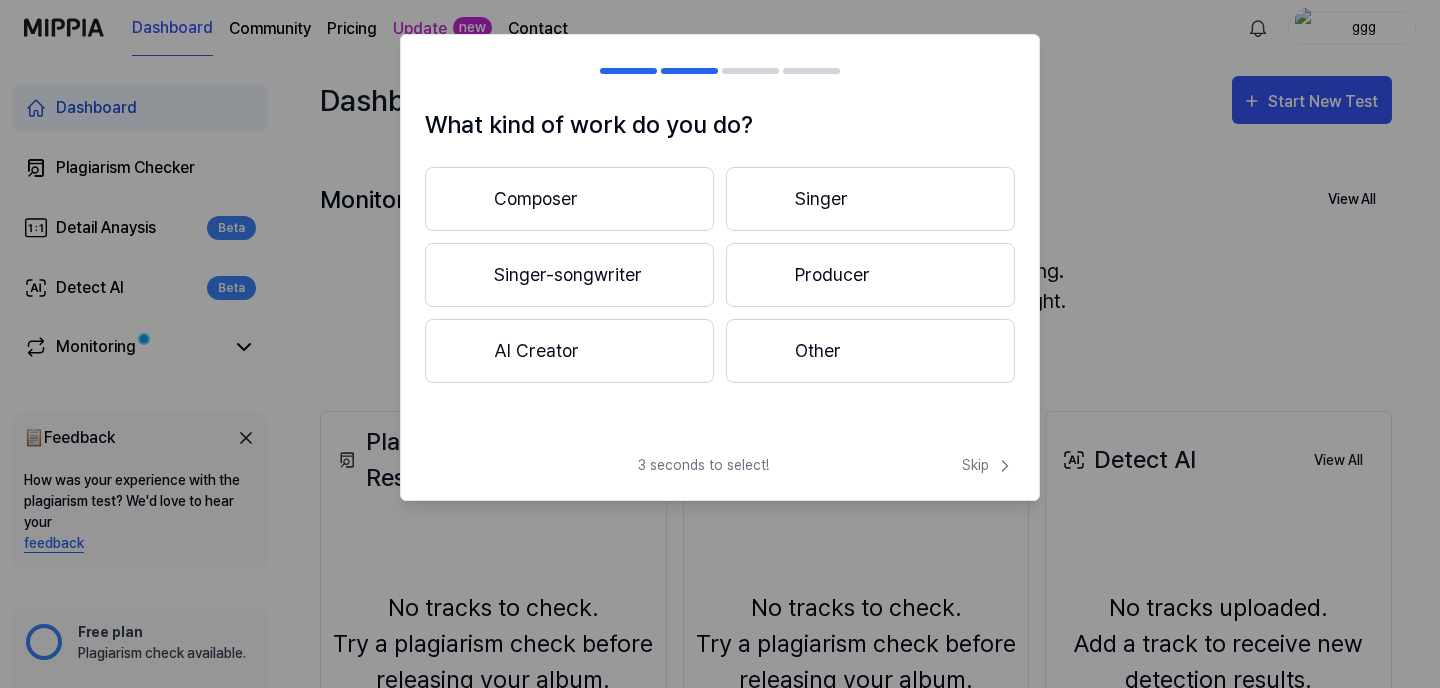 click on "Singer" at bounding box center [870, 199] 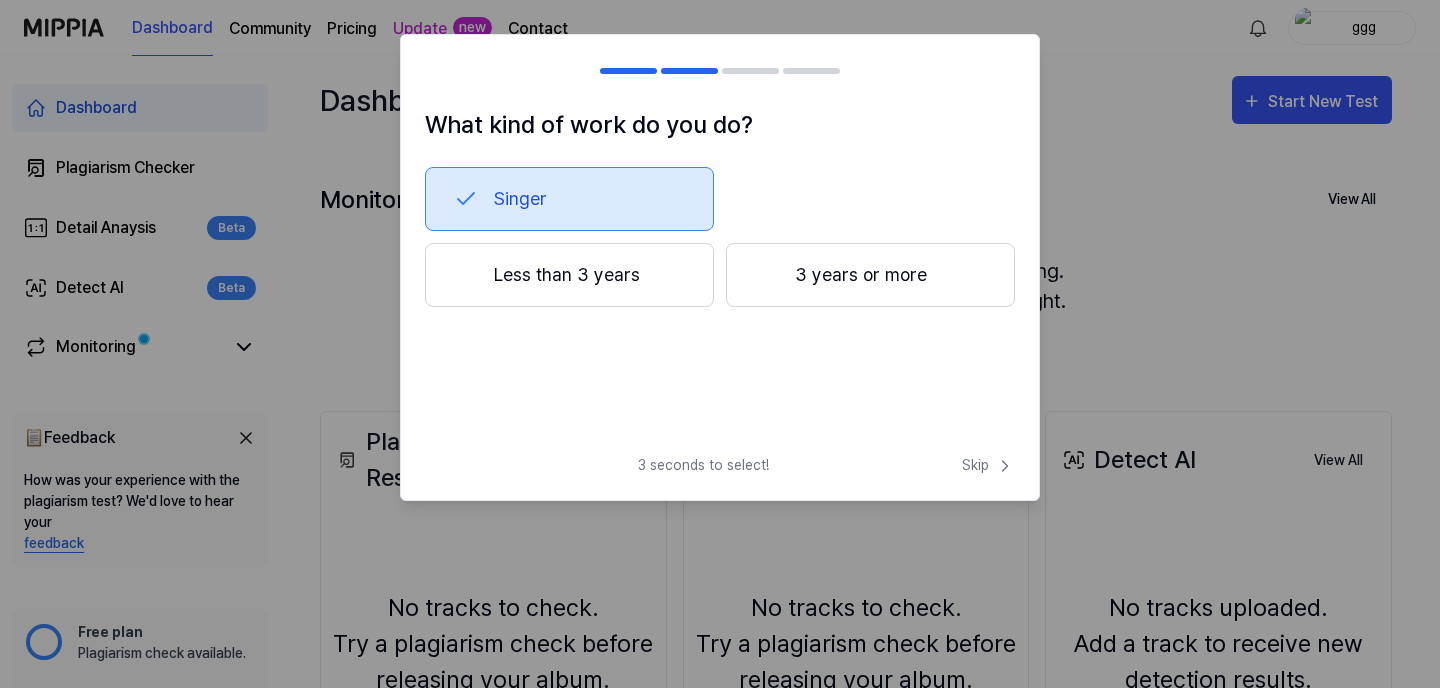 click on "3 years or more" at bounding box center (870, 275) 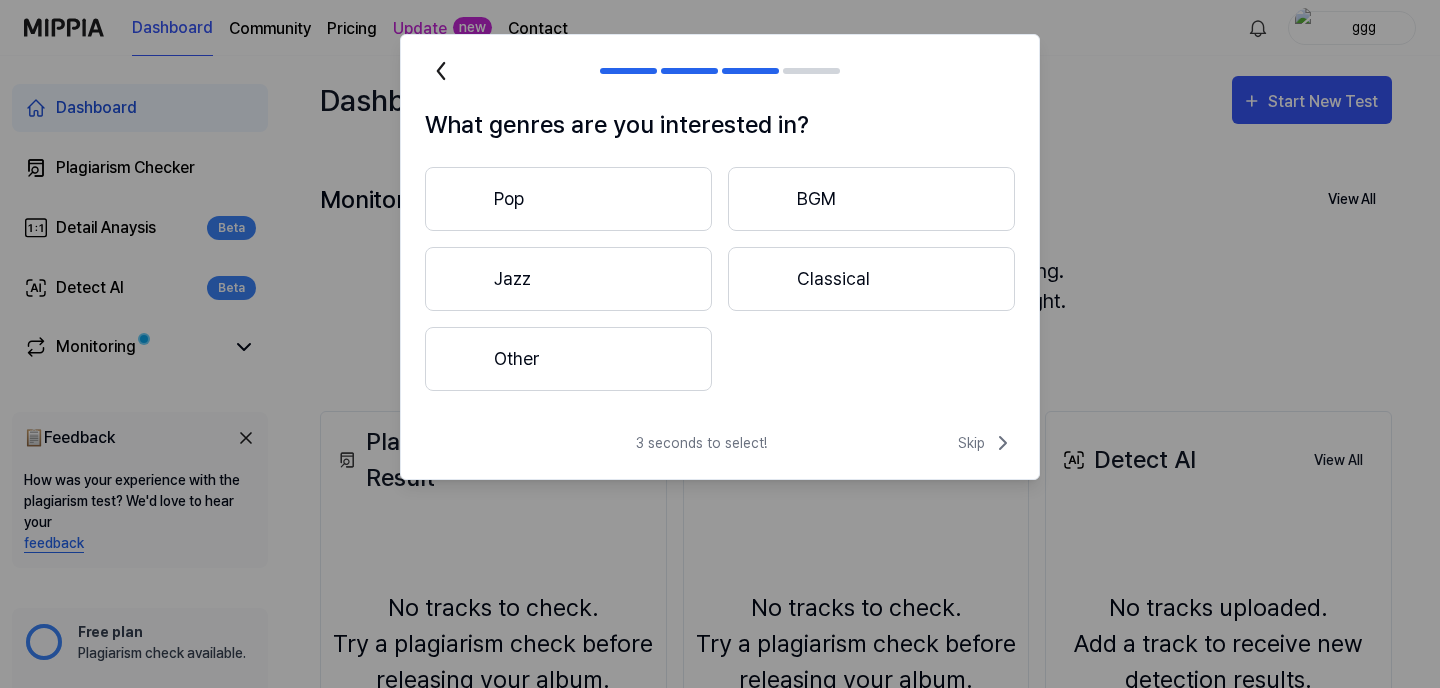 click on "Pop" at bounding box center (568, 199) 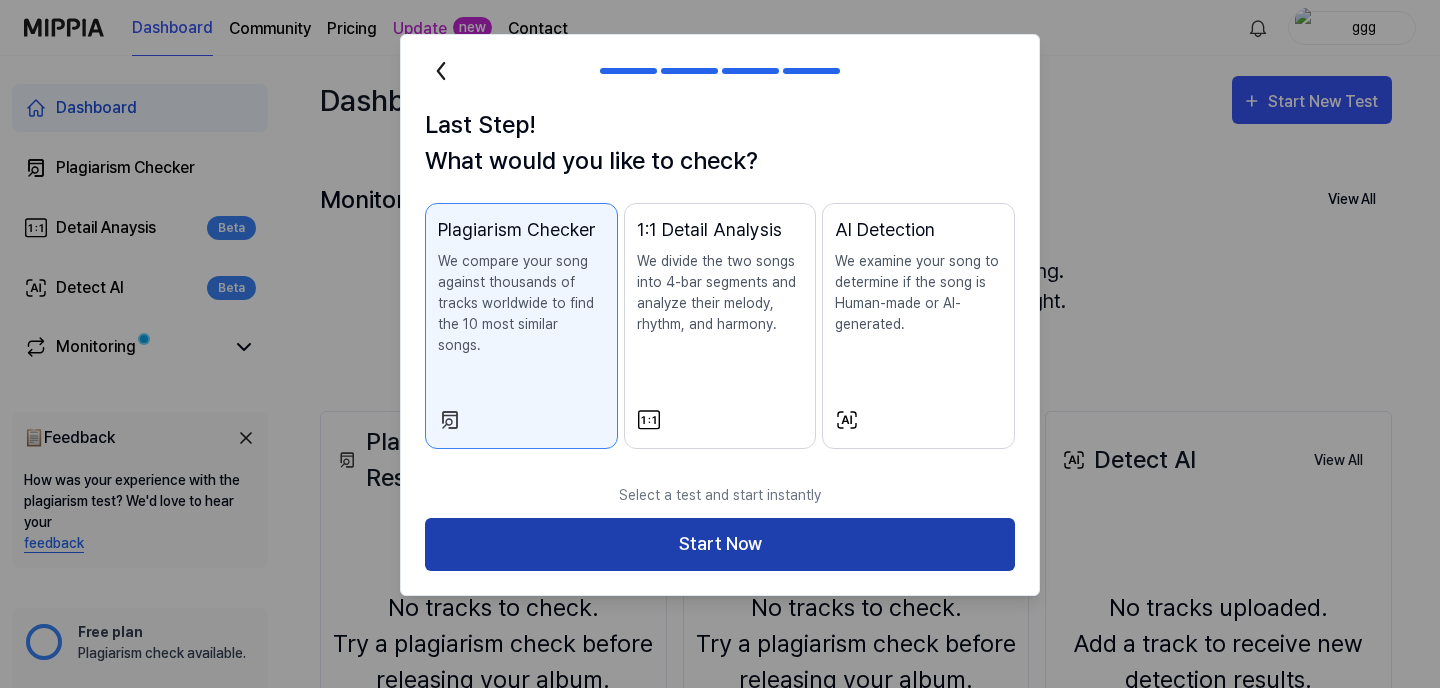 click on "Start Now" at bounding box center [720, 544] 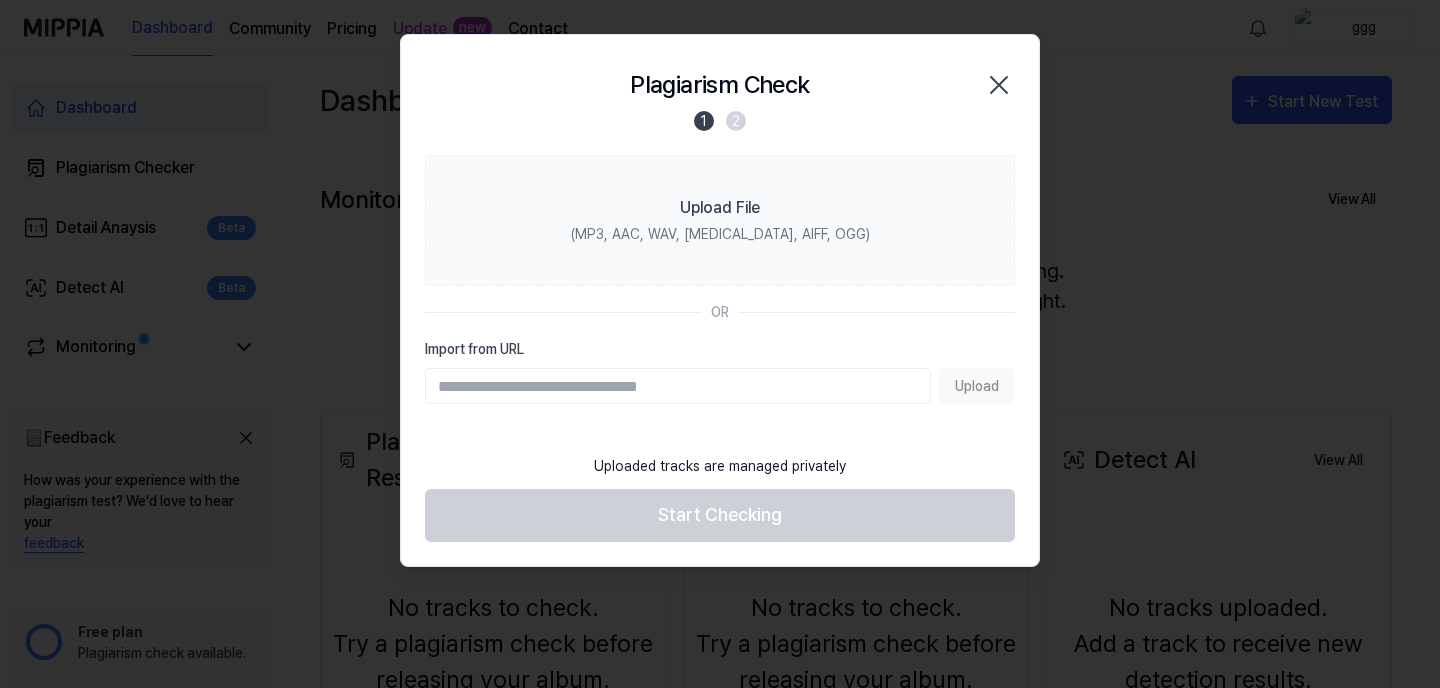 click on "Import from URL" at bounding box center (678, 386) 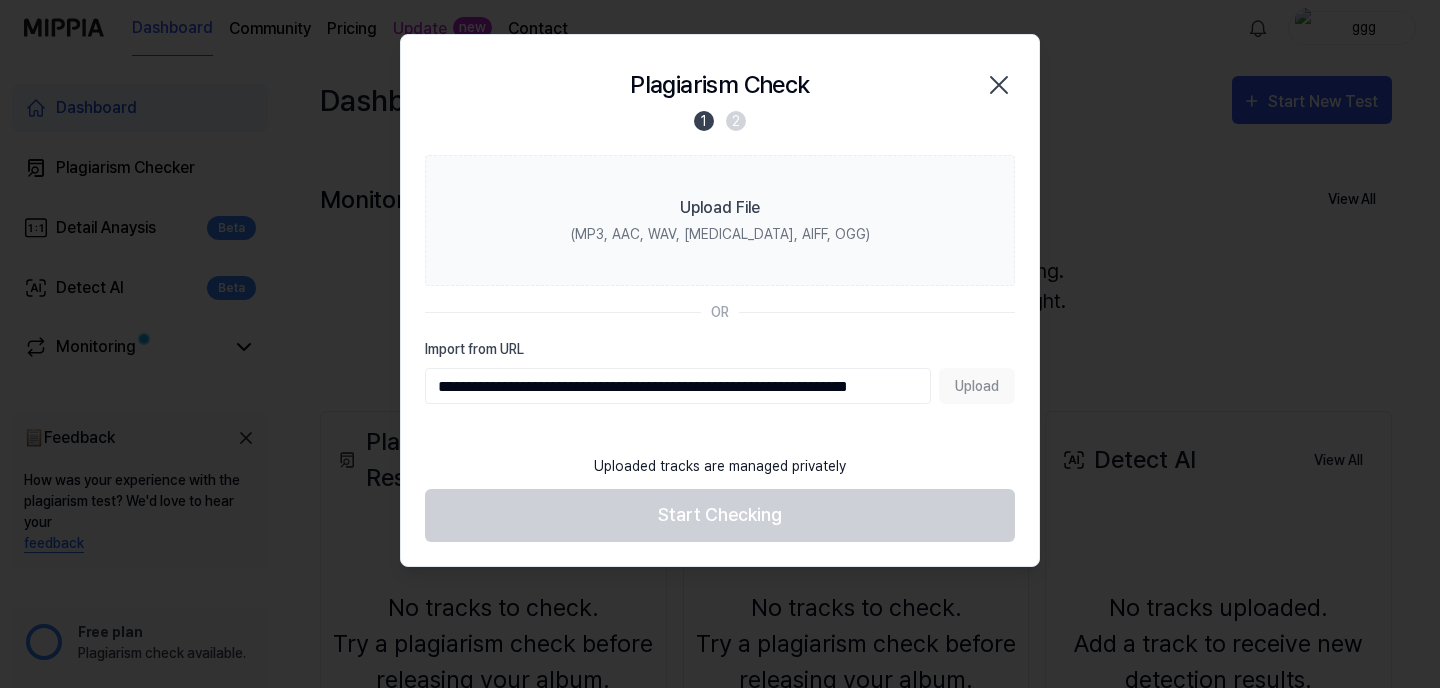 scroll, scrollTop: 0, scrollLeft: 116, axis: horizontal 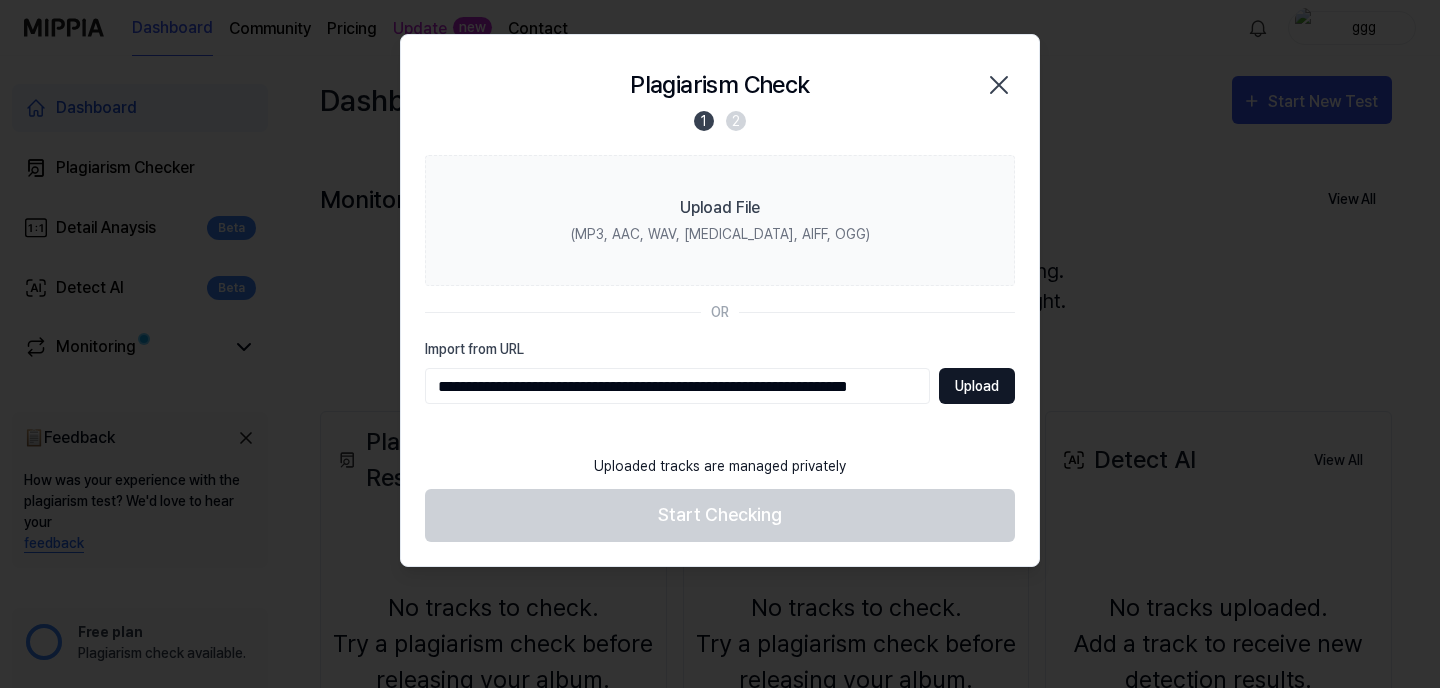 click on "Upload" at bounding box center [977, 386] 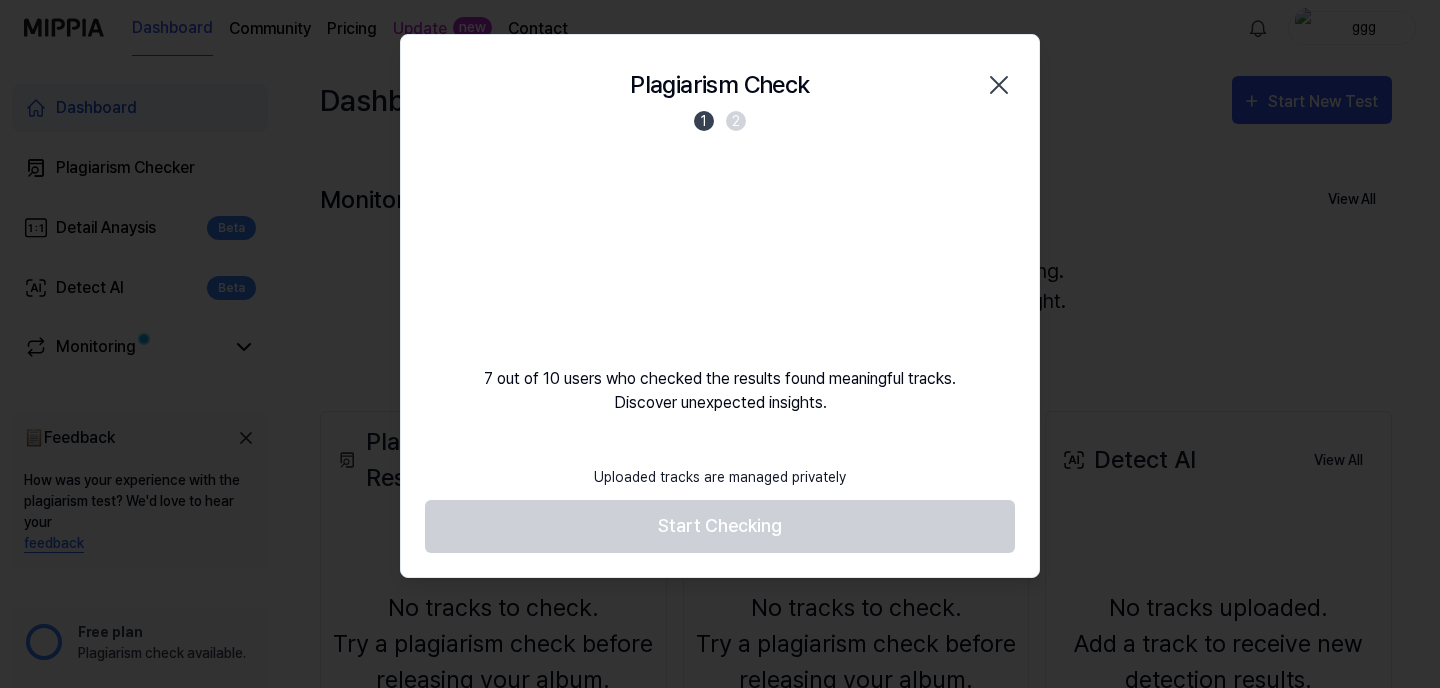 click at bounding box center (720, 251) 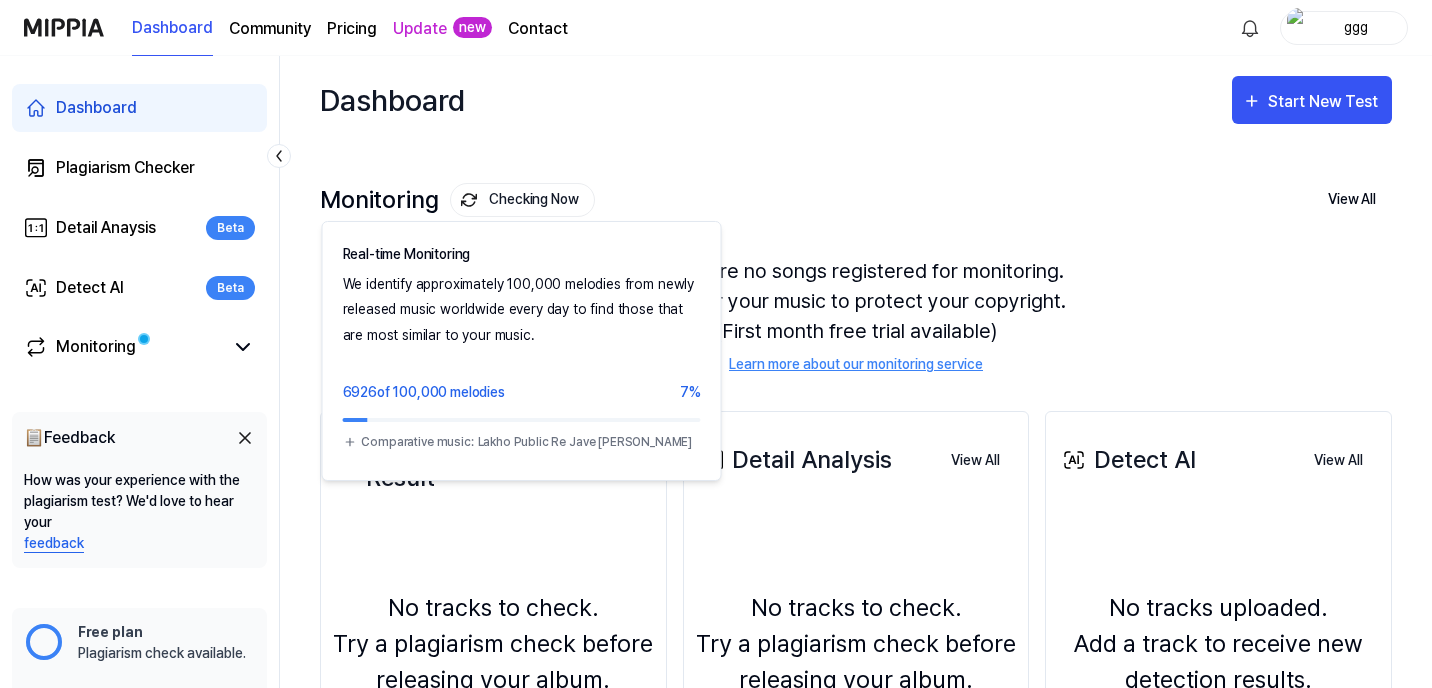 click on "Checking Now" at bounding box center [522, 200] 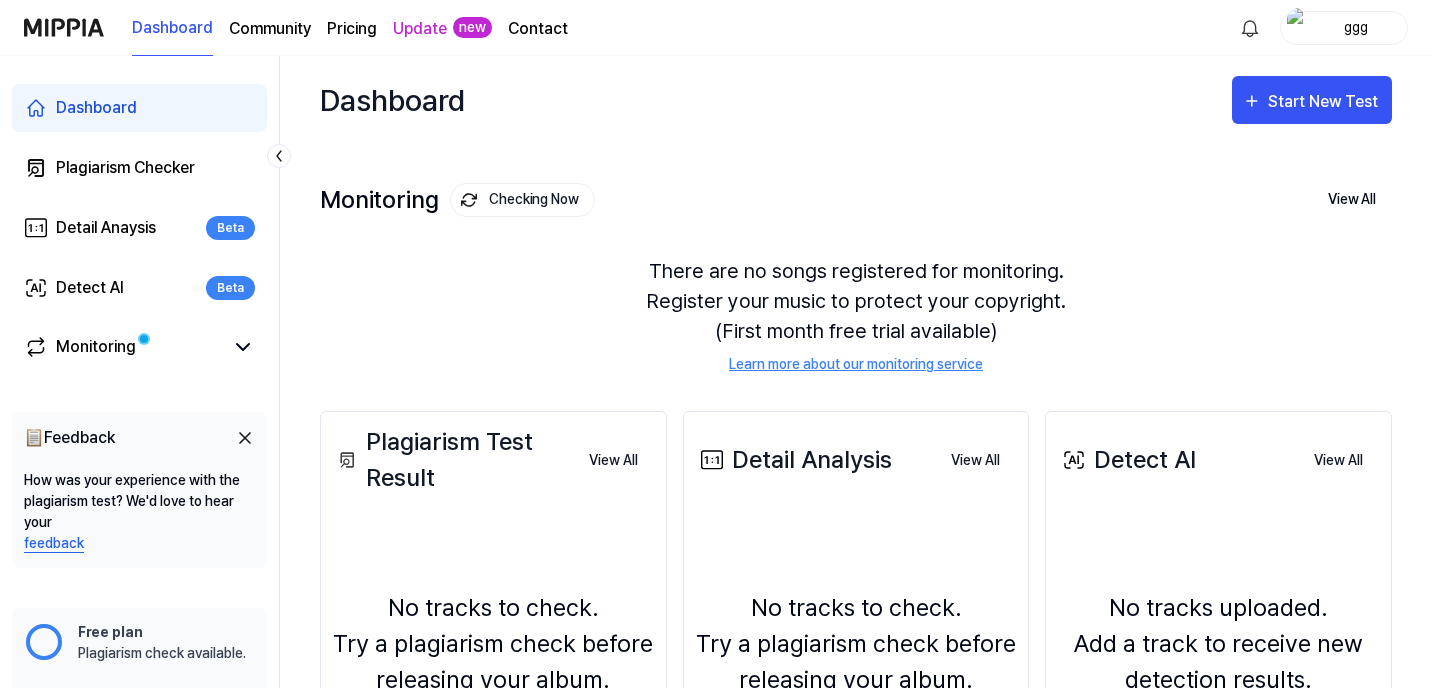 click on "Checking Now" at bounding box center [522, 200] 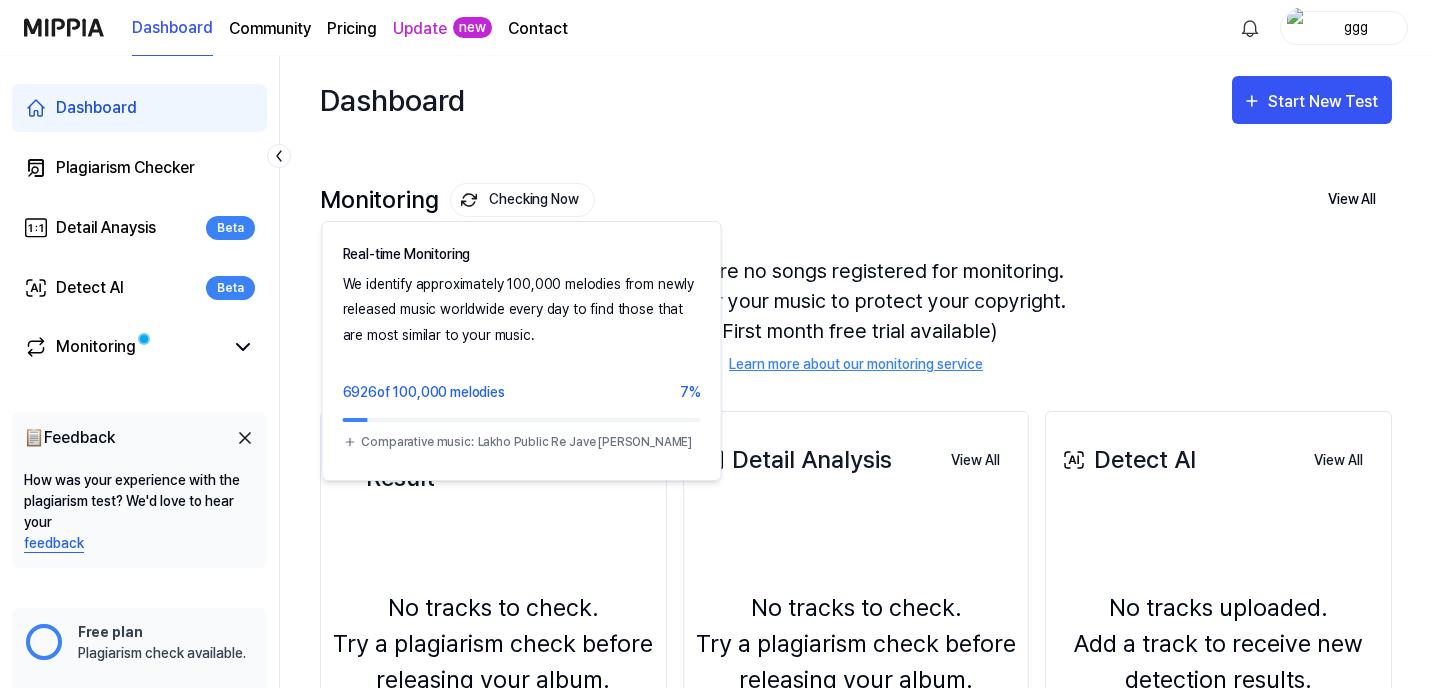 click on "Checking Now" at bounding box center [522, 200] 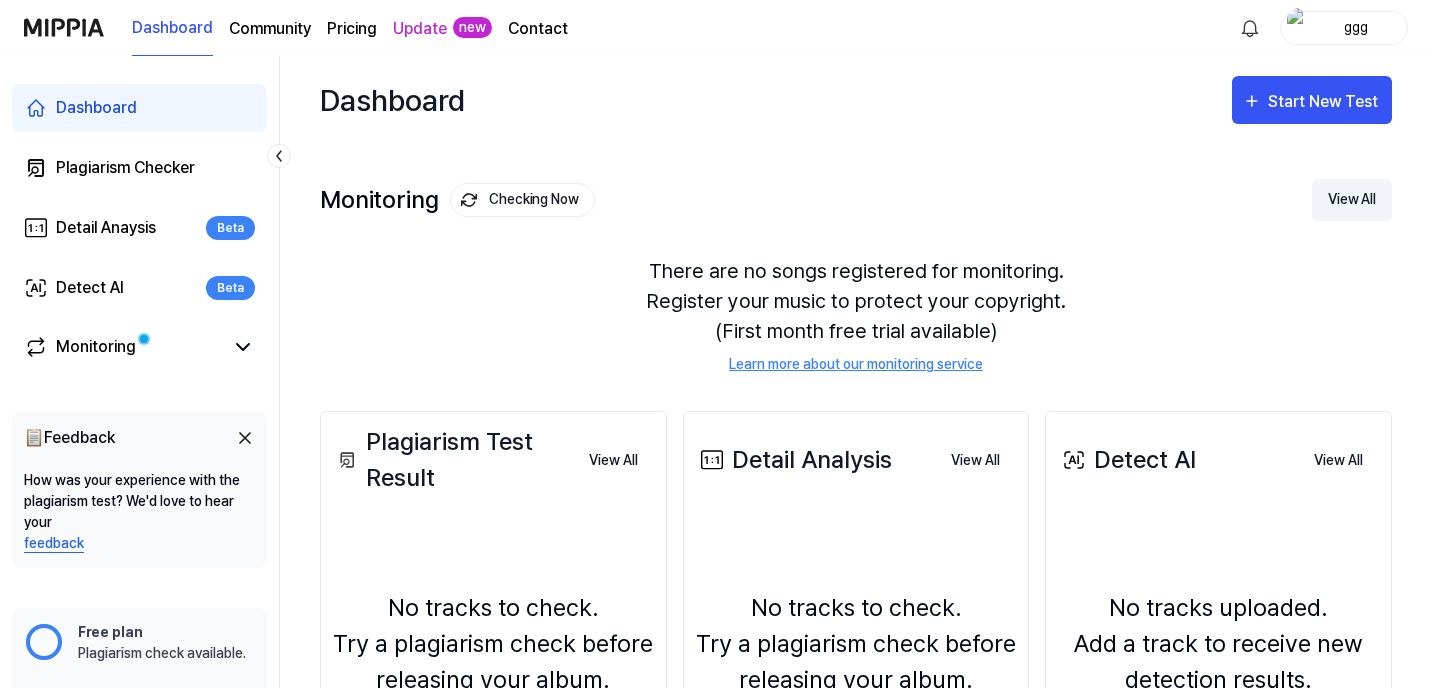 click on "View All" at bounding box center [1352, 200] 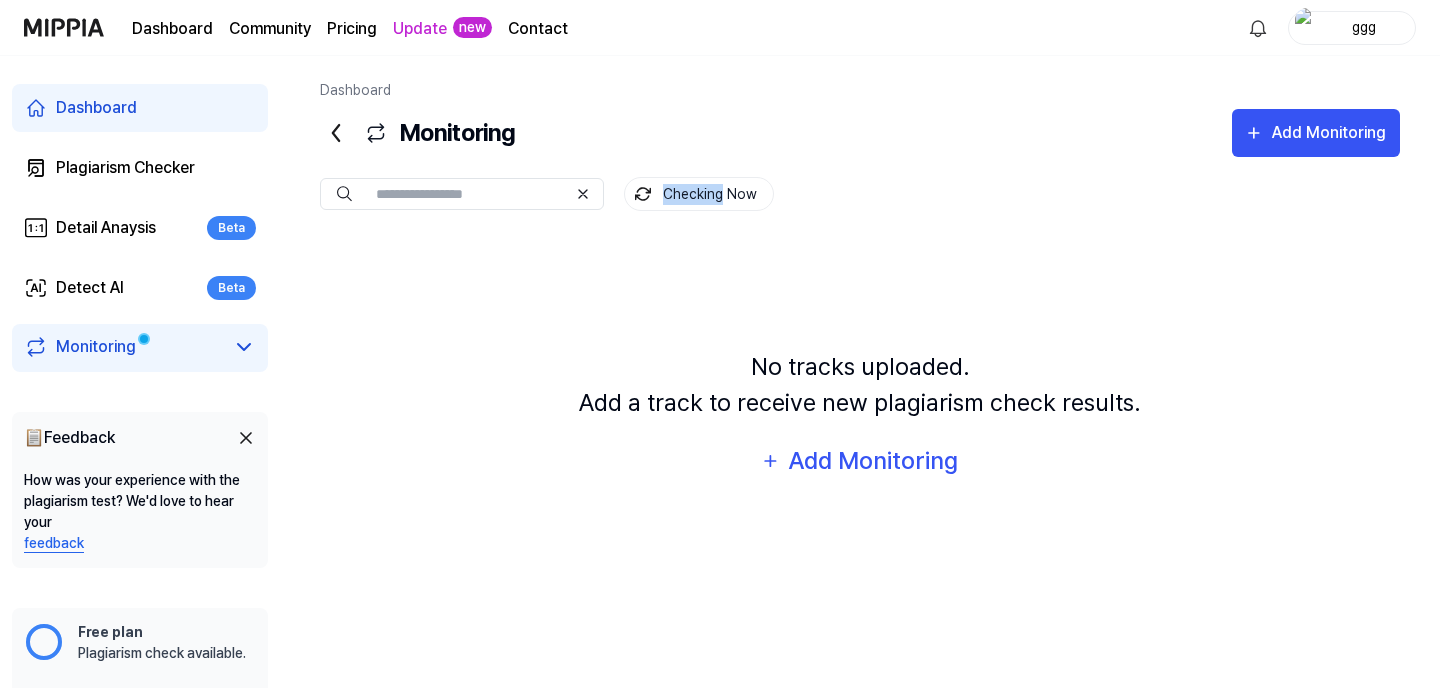 click on "Monitoring Add Monitoring" at bounding box center (860, 133) 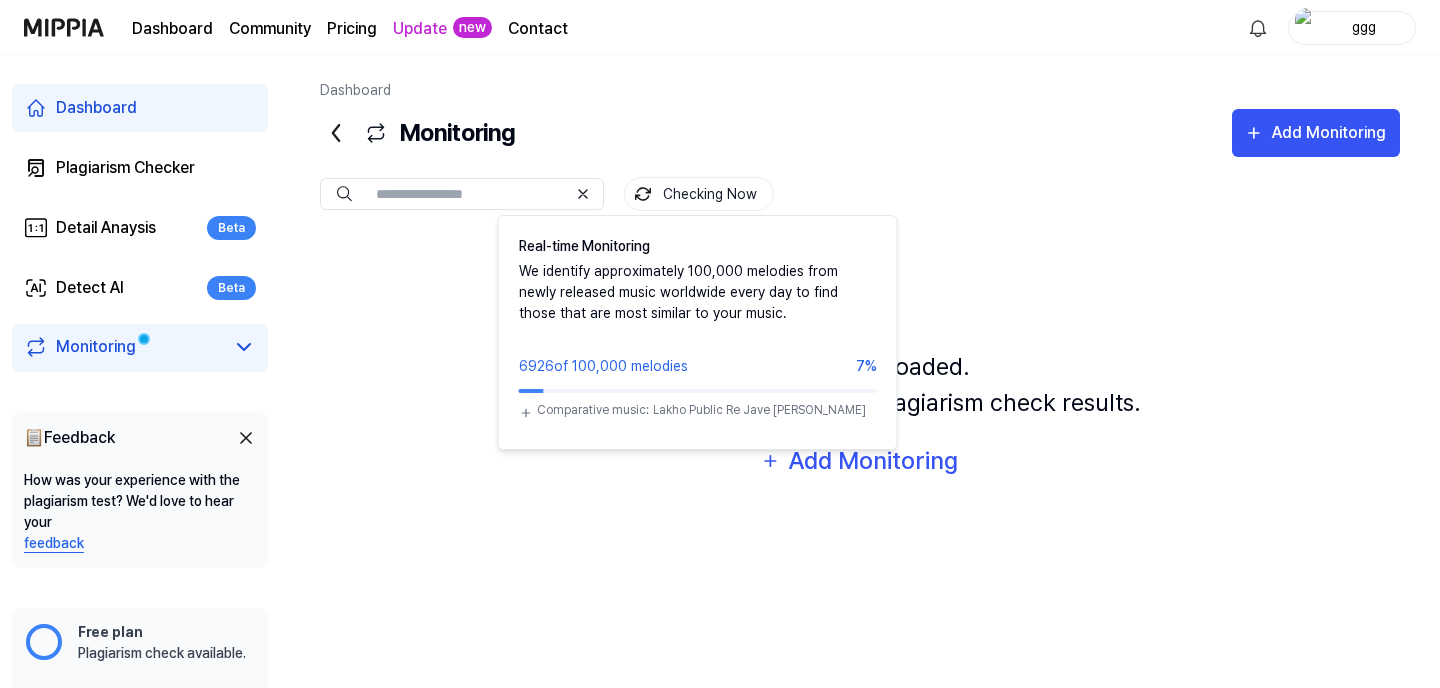 click on "Checking Now" at bounding box center [699, 194] 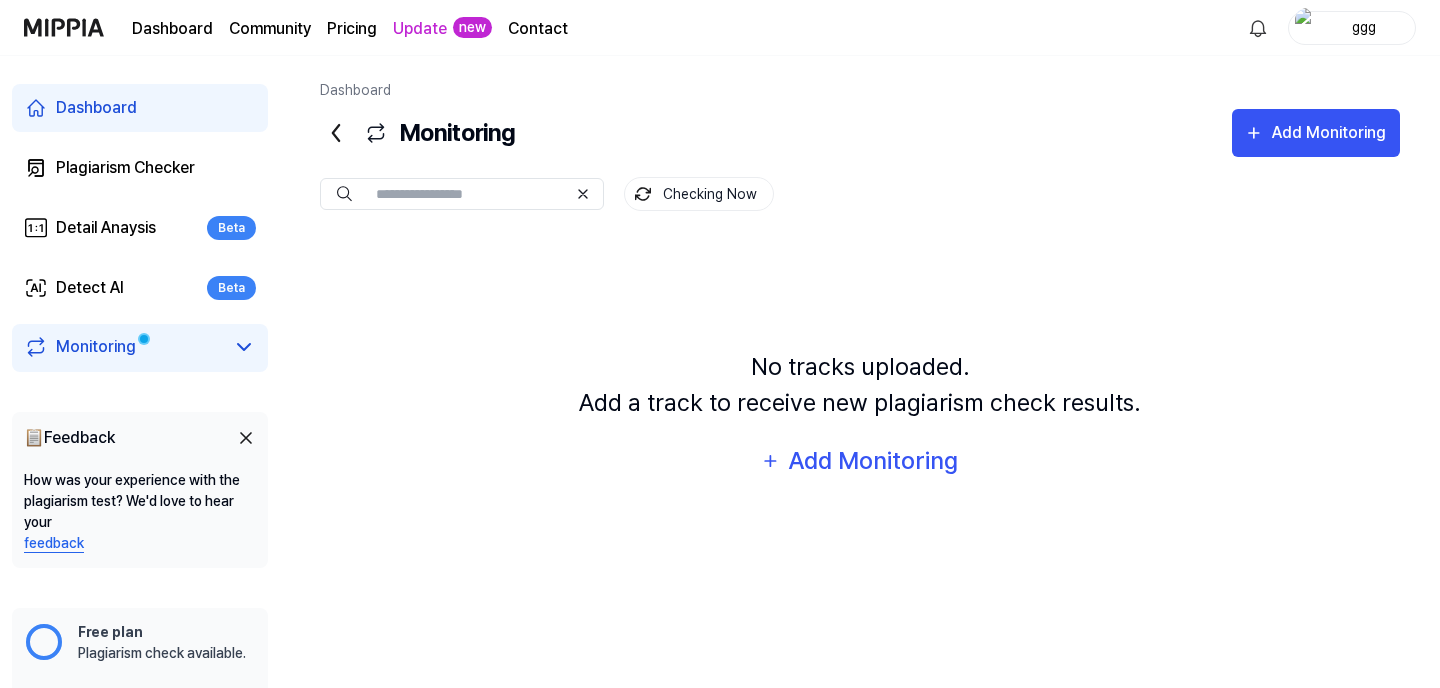 click on "Checking Now" at bounding box center [699, 194] 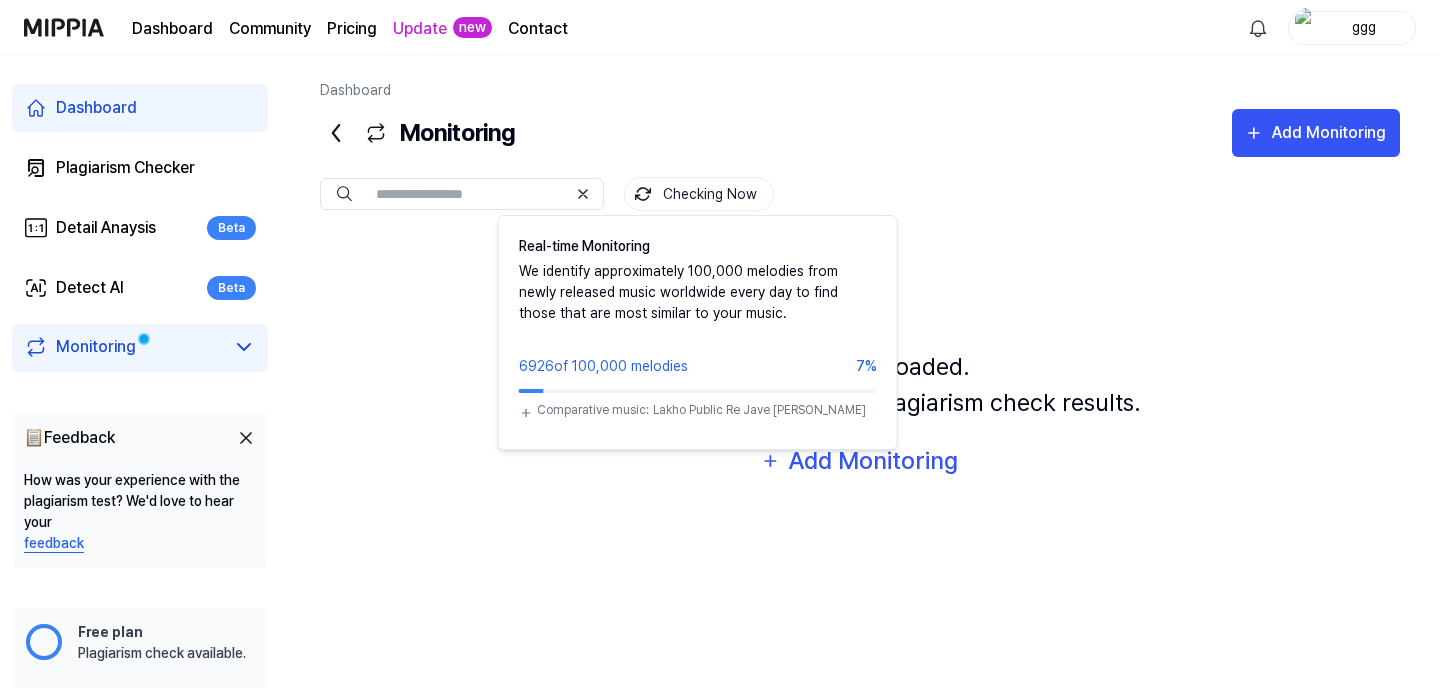 click on "Checking Now" at bounding box center [699, 194] 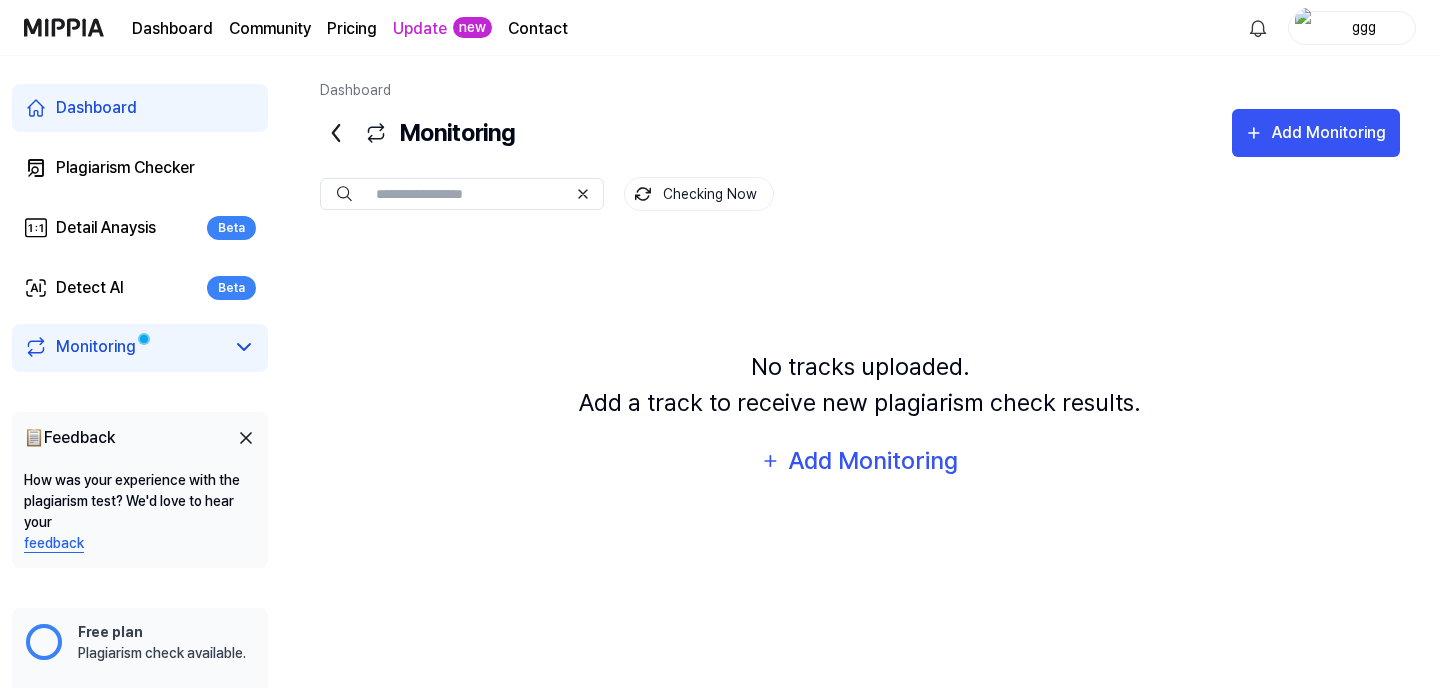 click on "Checking Now" at bounding box center [699, 194] 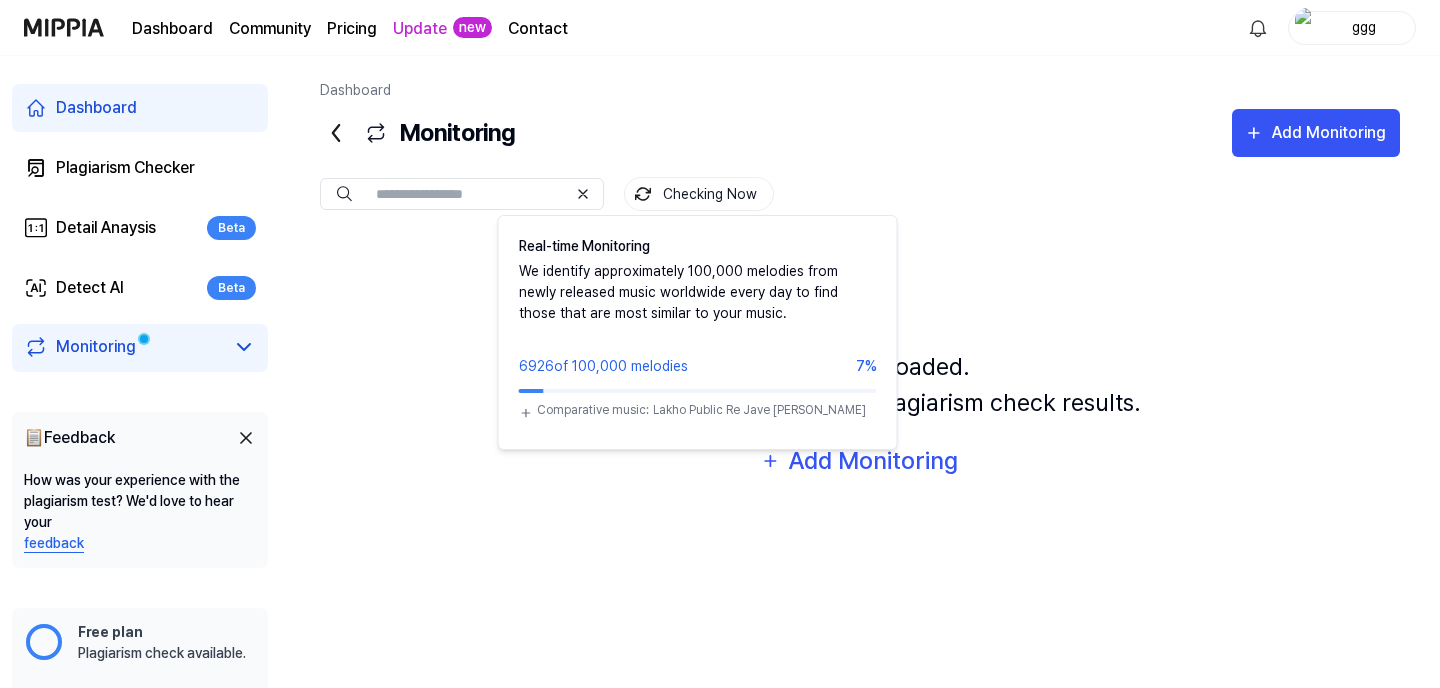 click on "Checking Now" at bounding box center [699, 194] 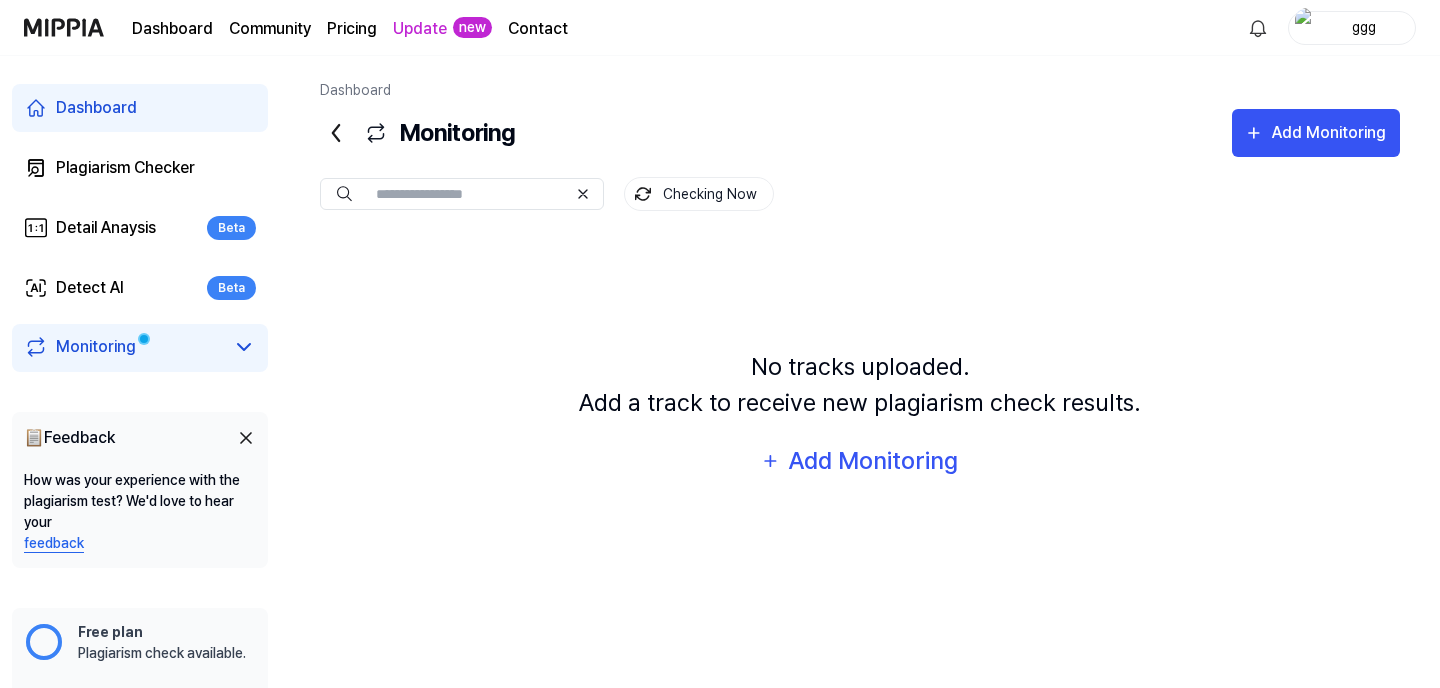 click on "Checking Now" at bounding box center (699, 194) 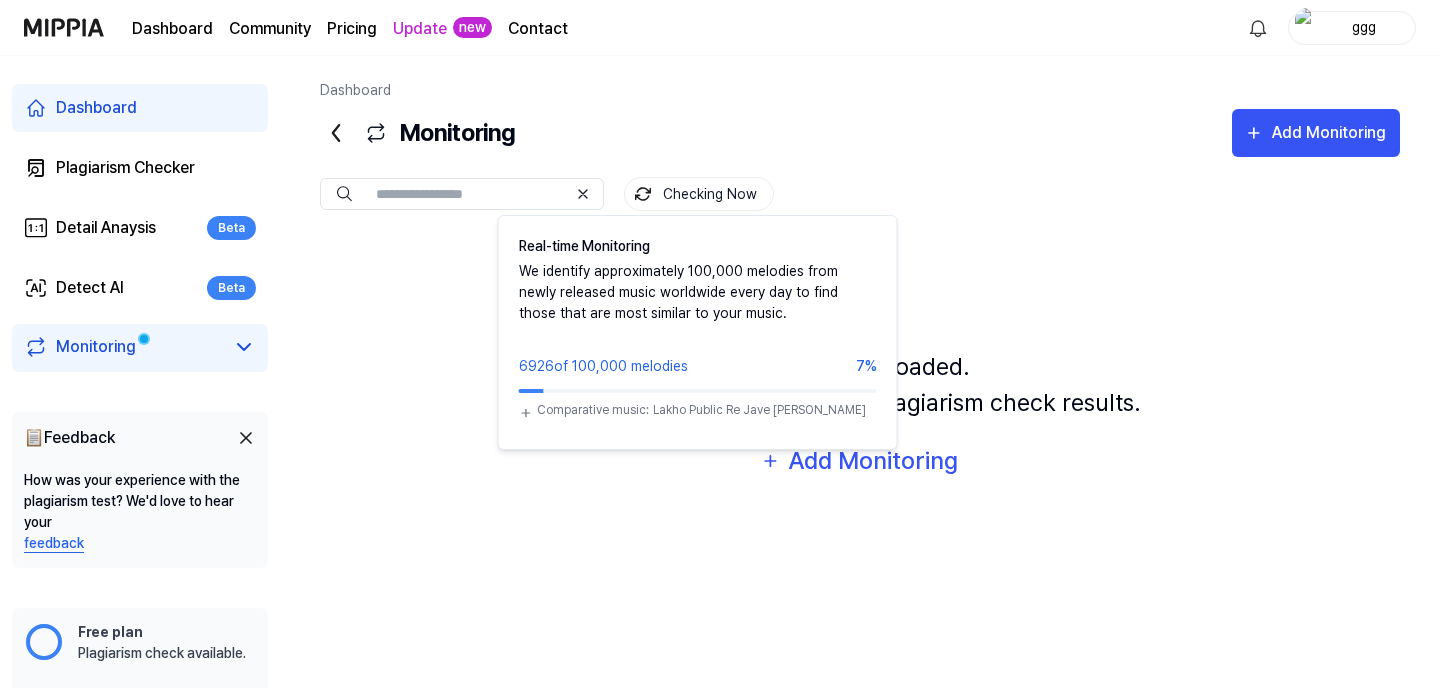 click on "Checking Now" at bounding box center (699, 194) 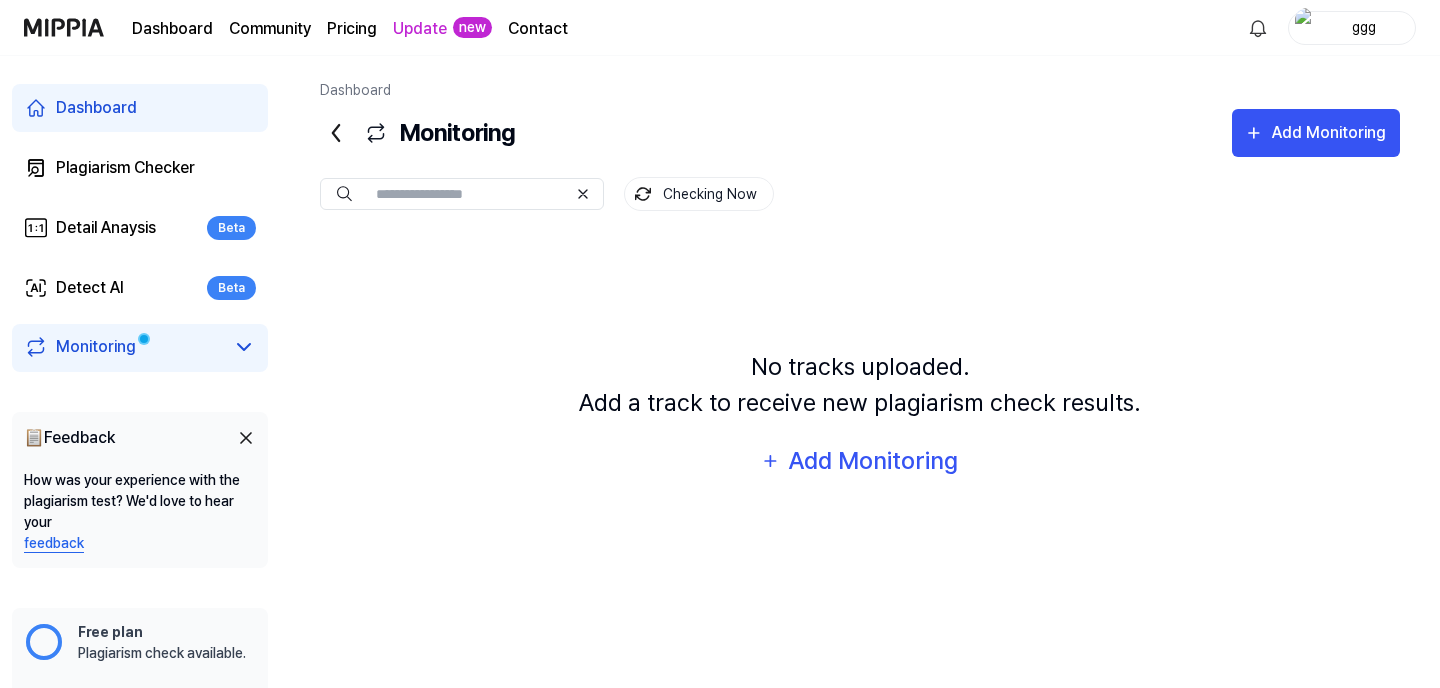click on "Checking Now" at bounding box center (699, 194) 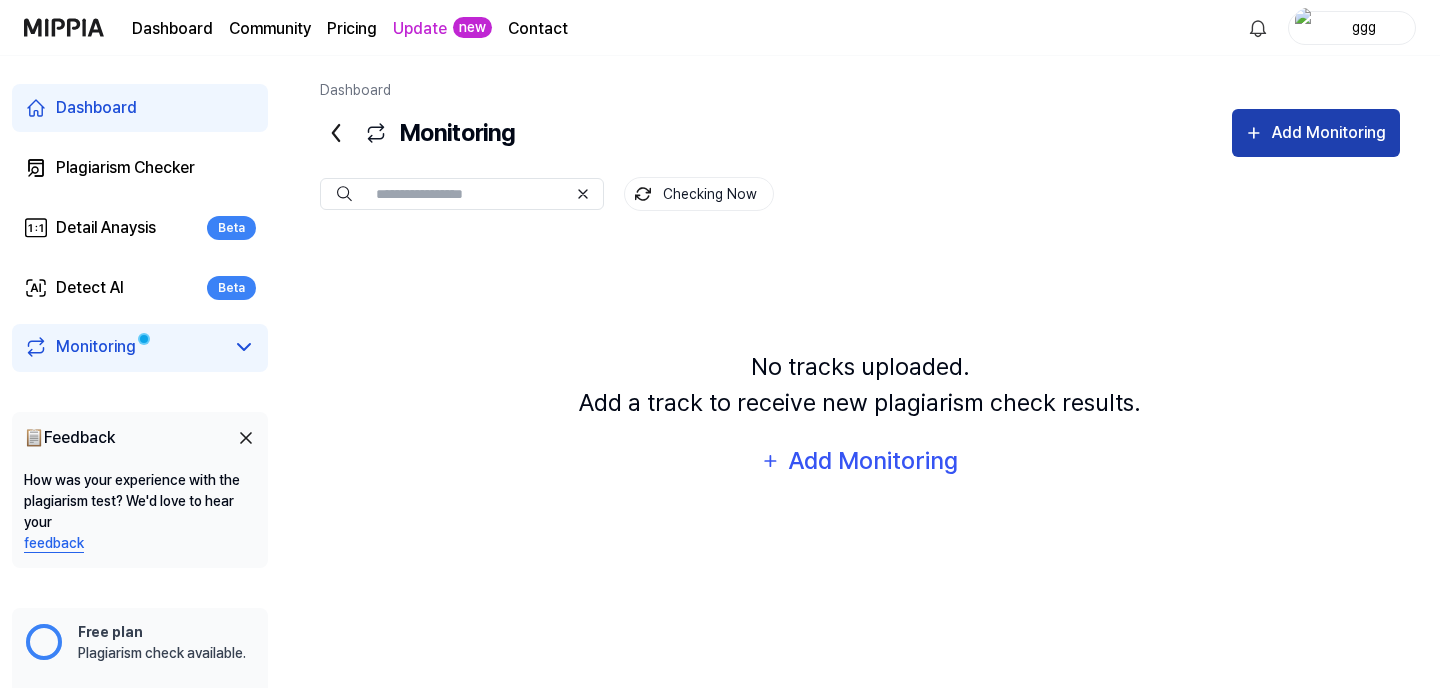 click on "Add Monitoring" at bounding box center (1329, 133) 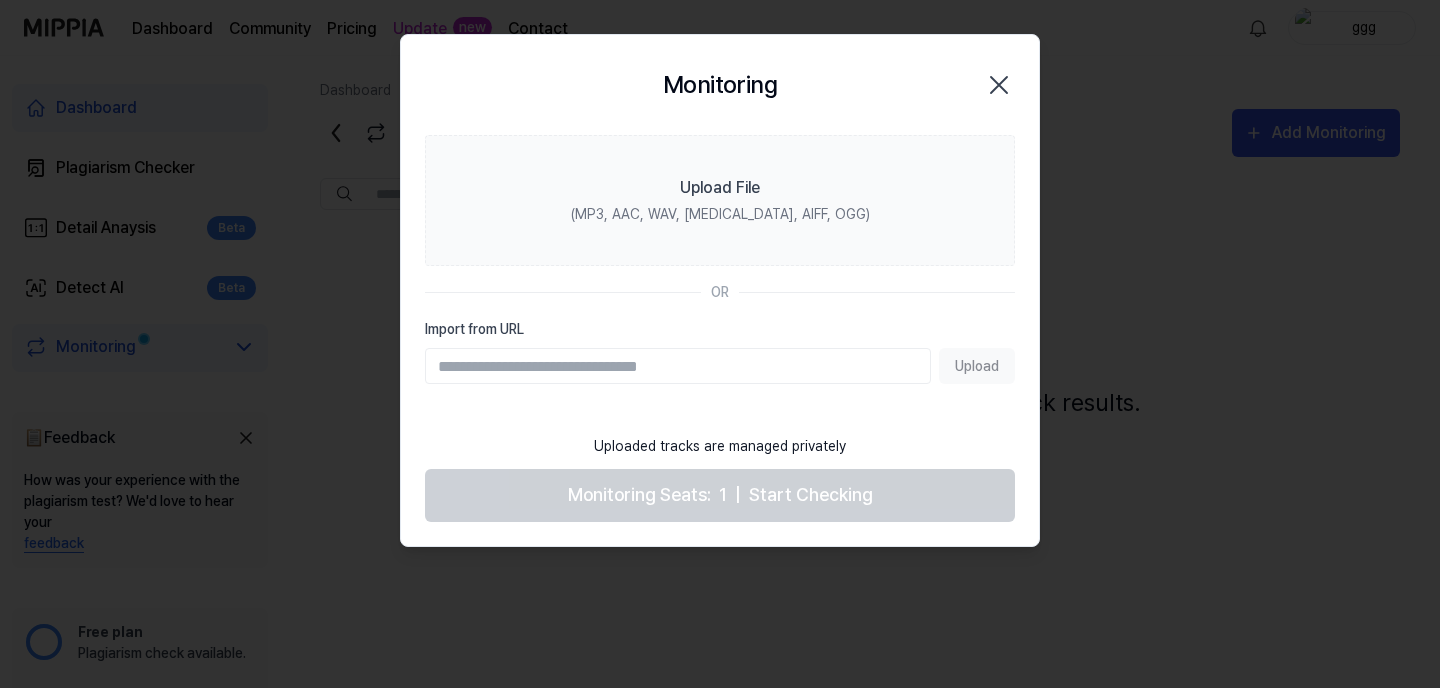 click 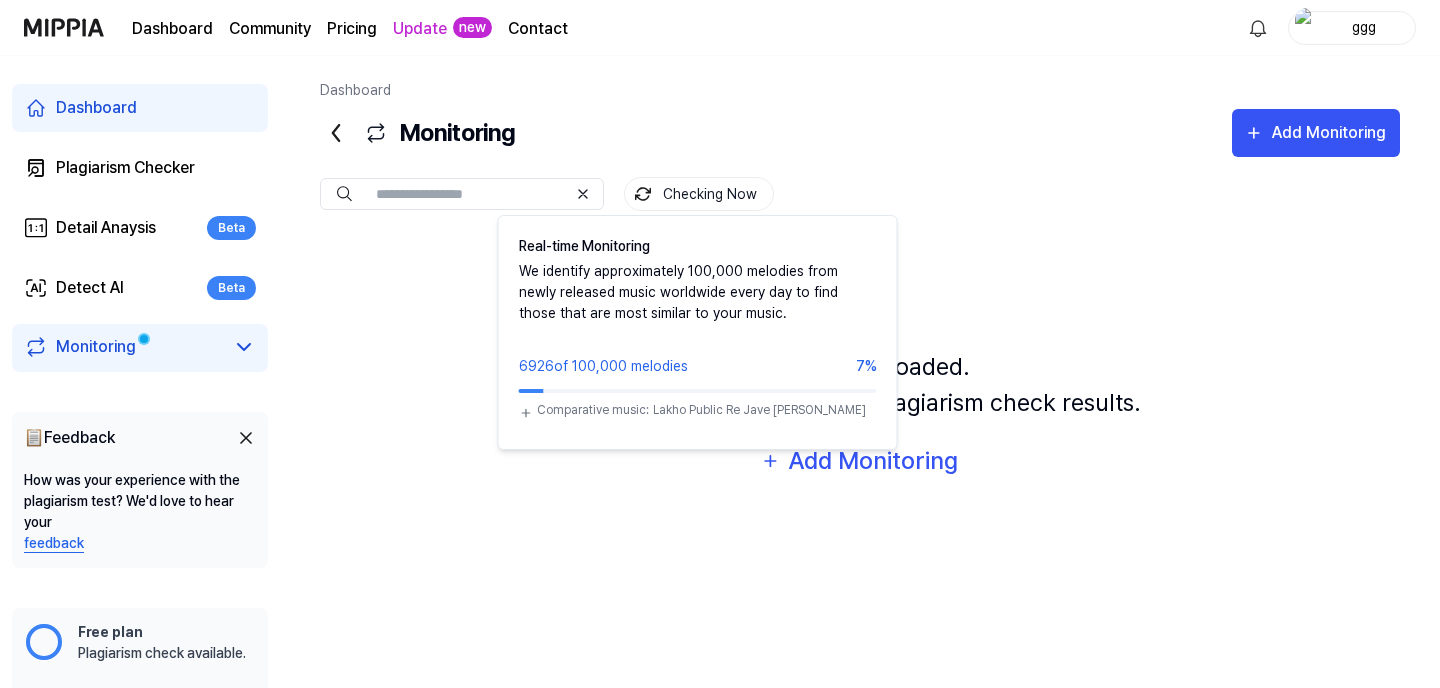 click on "Checking Now" at bounding box center (699, 194) 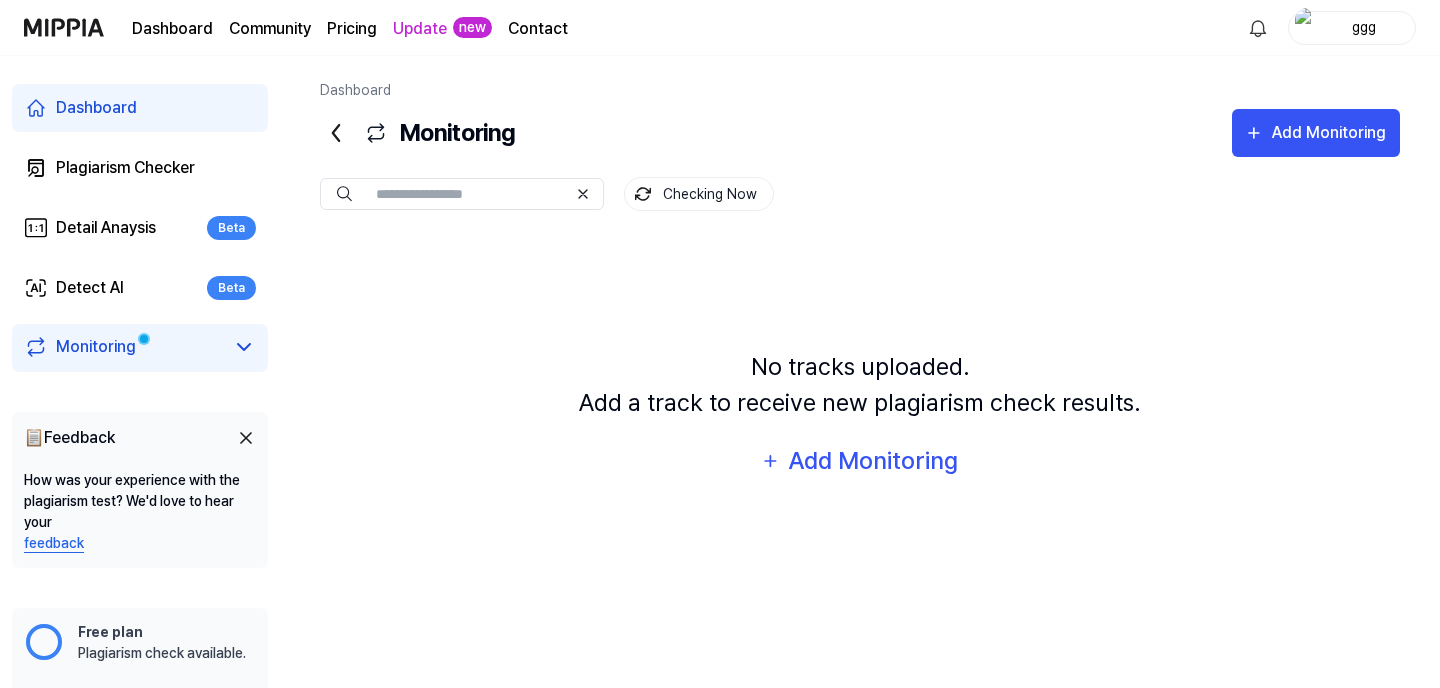 click on "Checking Now" at bounding box center [699, 194] 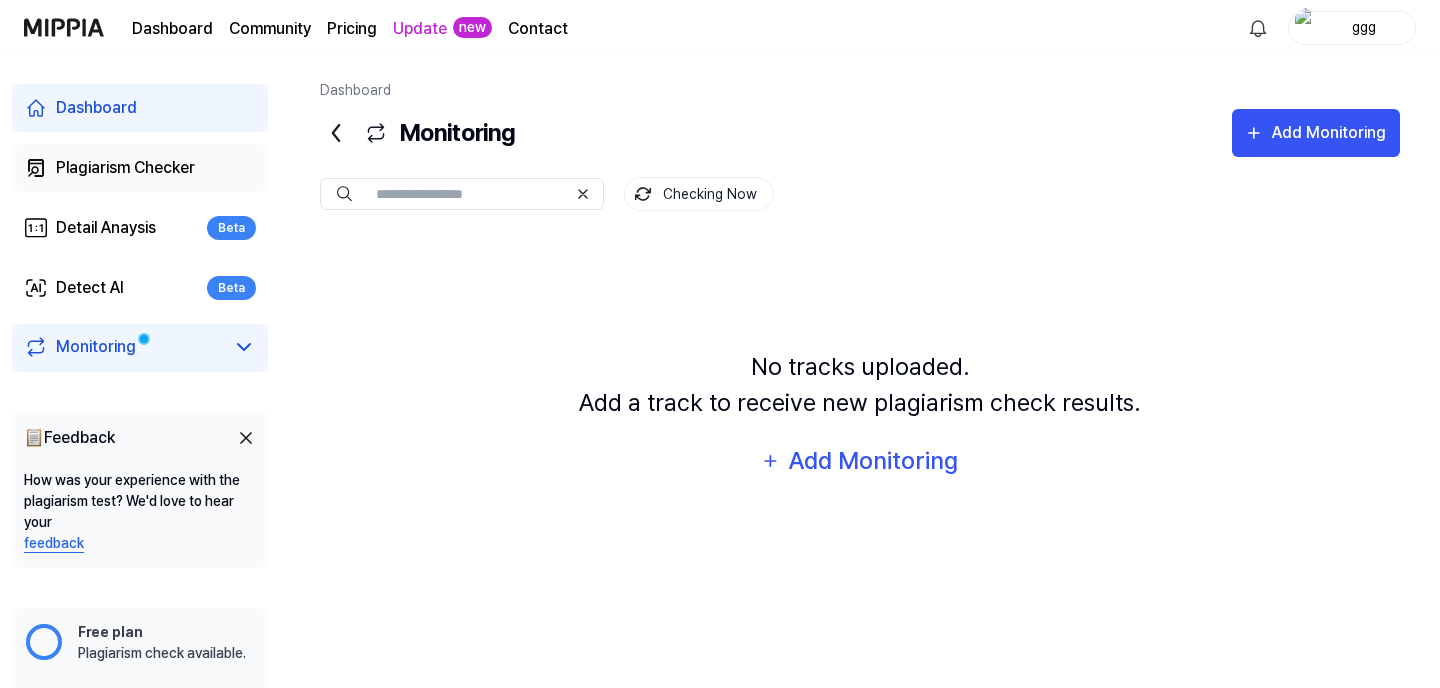 click on "Plagiarism Checker" at bounding box center [125, 168] 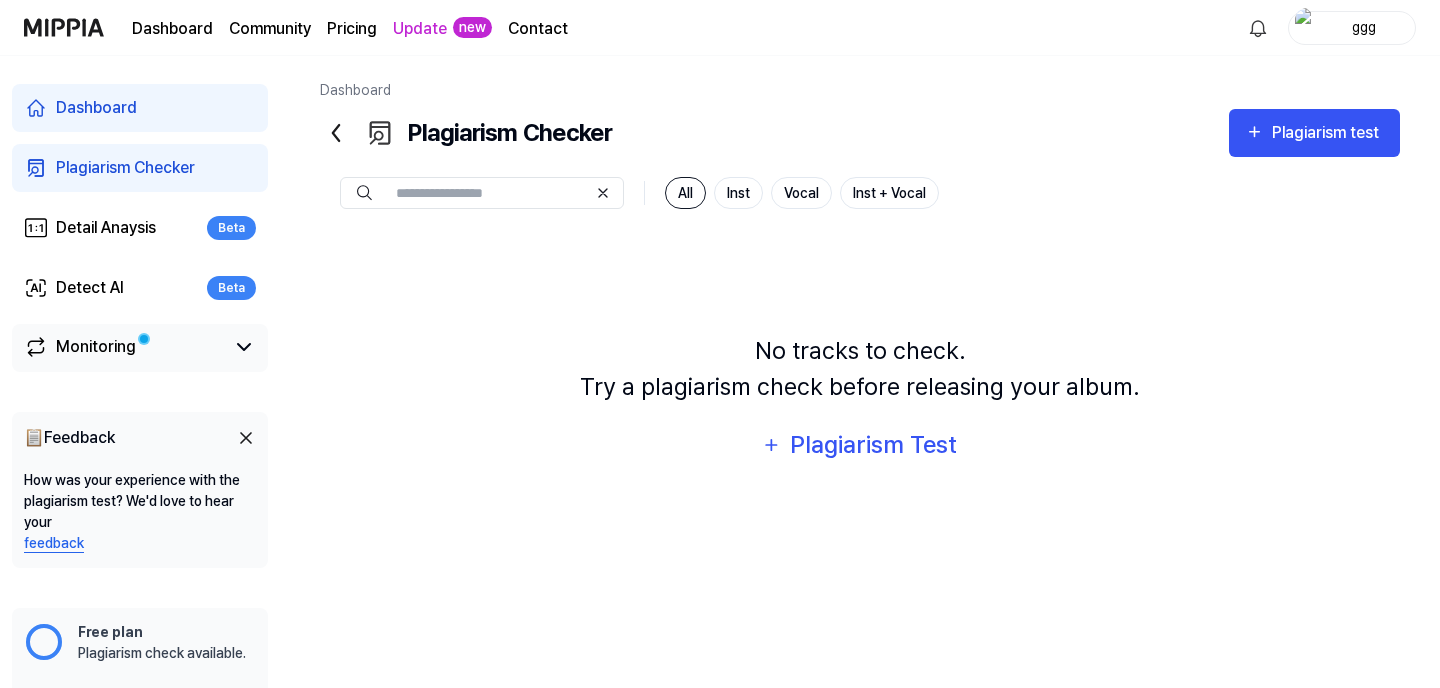 click on "Monitoring" at bounding box center (124, 347) 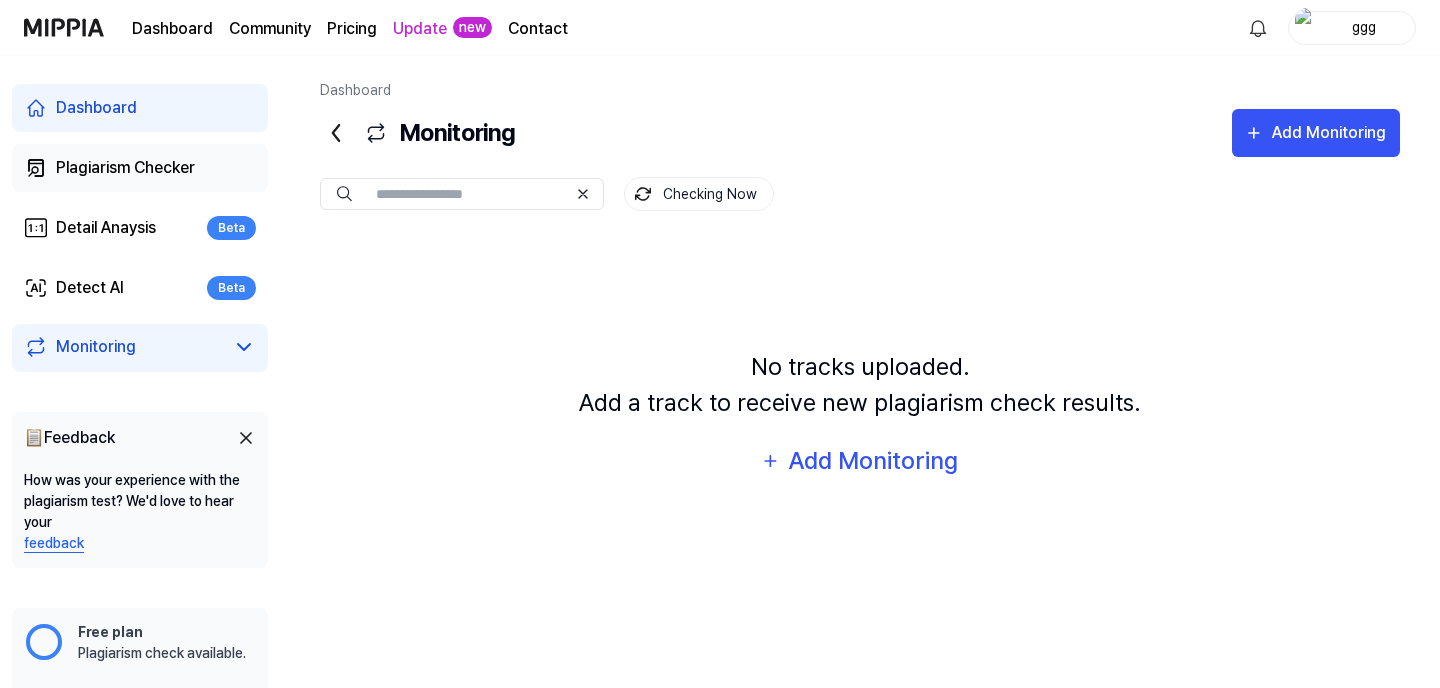 click on "Plagiarism Checker" at bounding box center (140, 168) 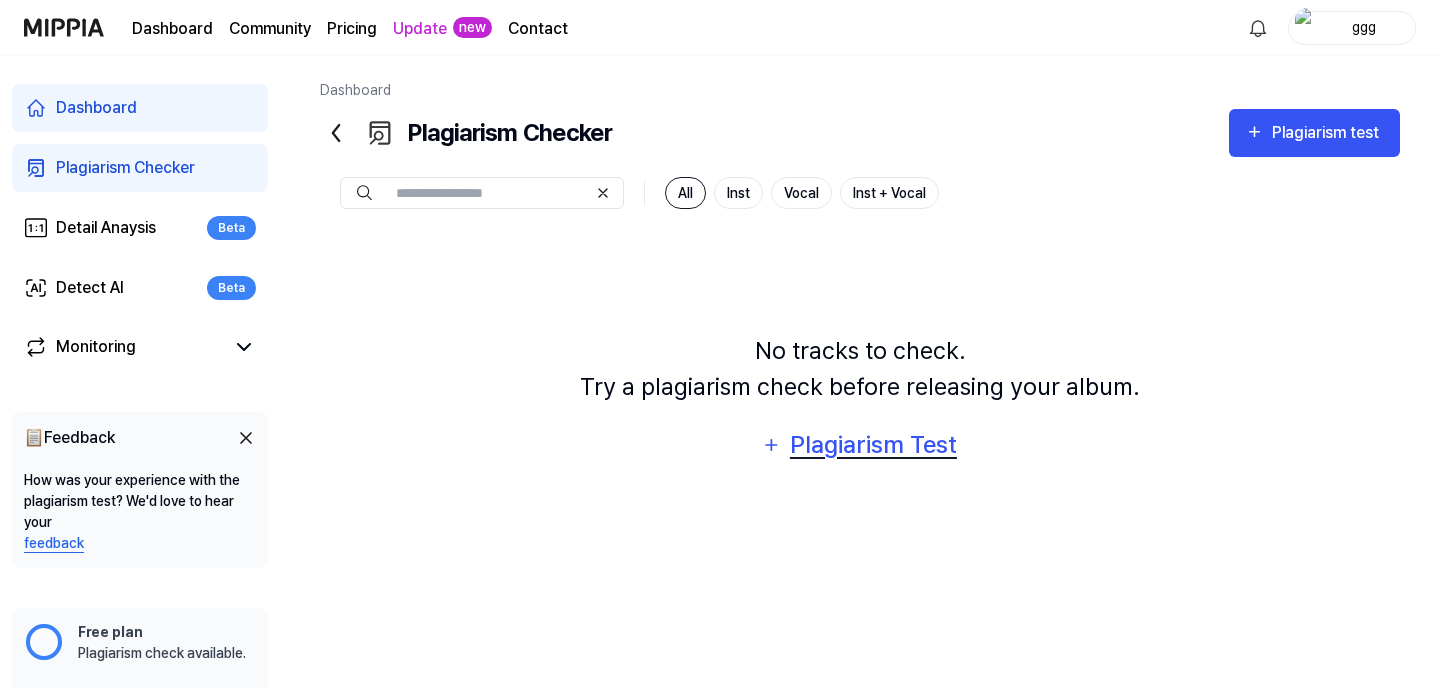 click on "Plagiarism Test" at bounding box center [873, 445] 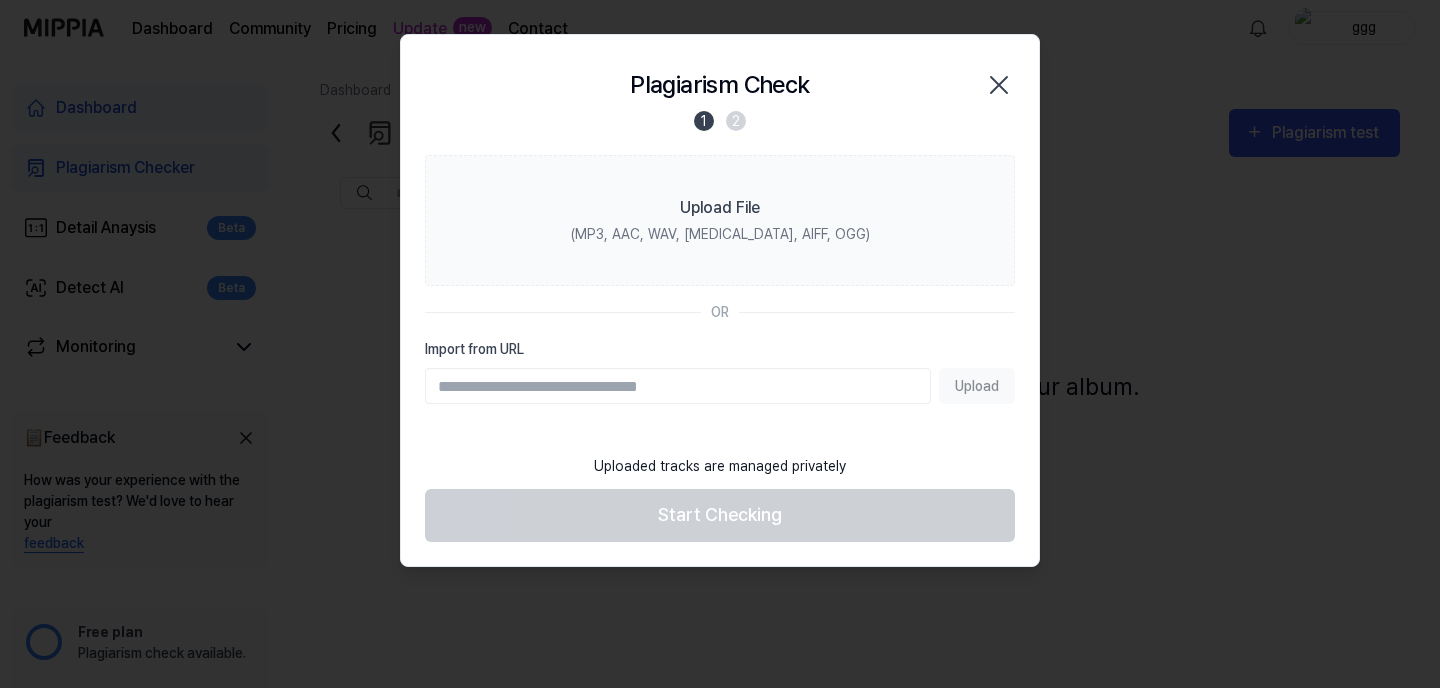 click on "Import from URL" at bounding box center [678, 386] 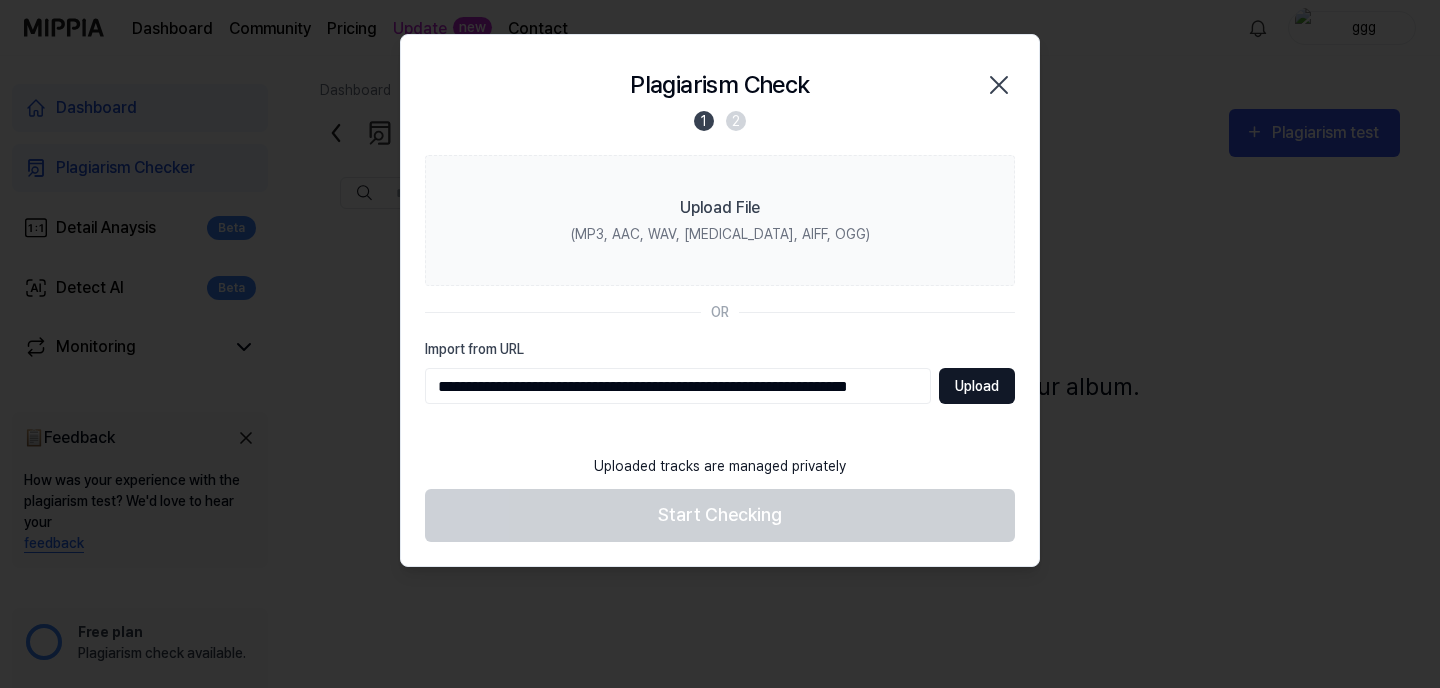 click on "Upload" at bounding box center (977, 386) 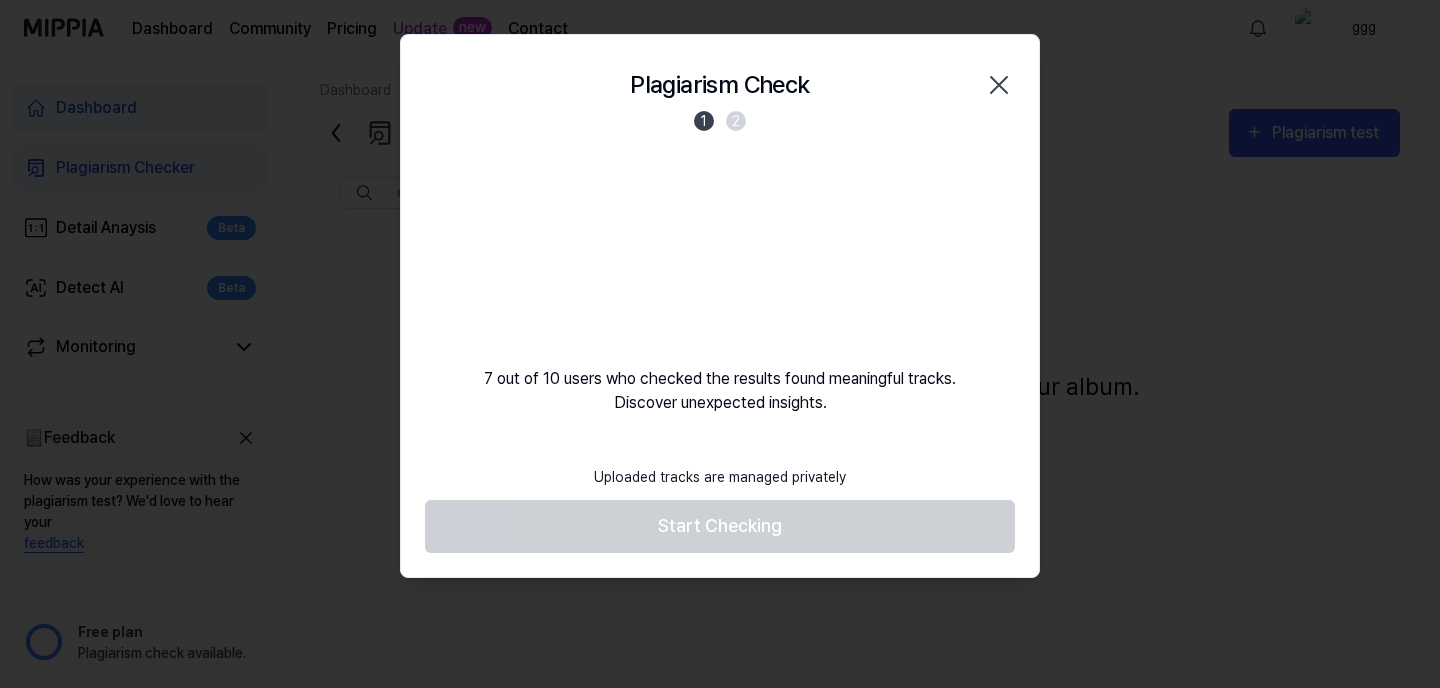 click on "2" at bounding box center (736, 121) 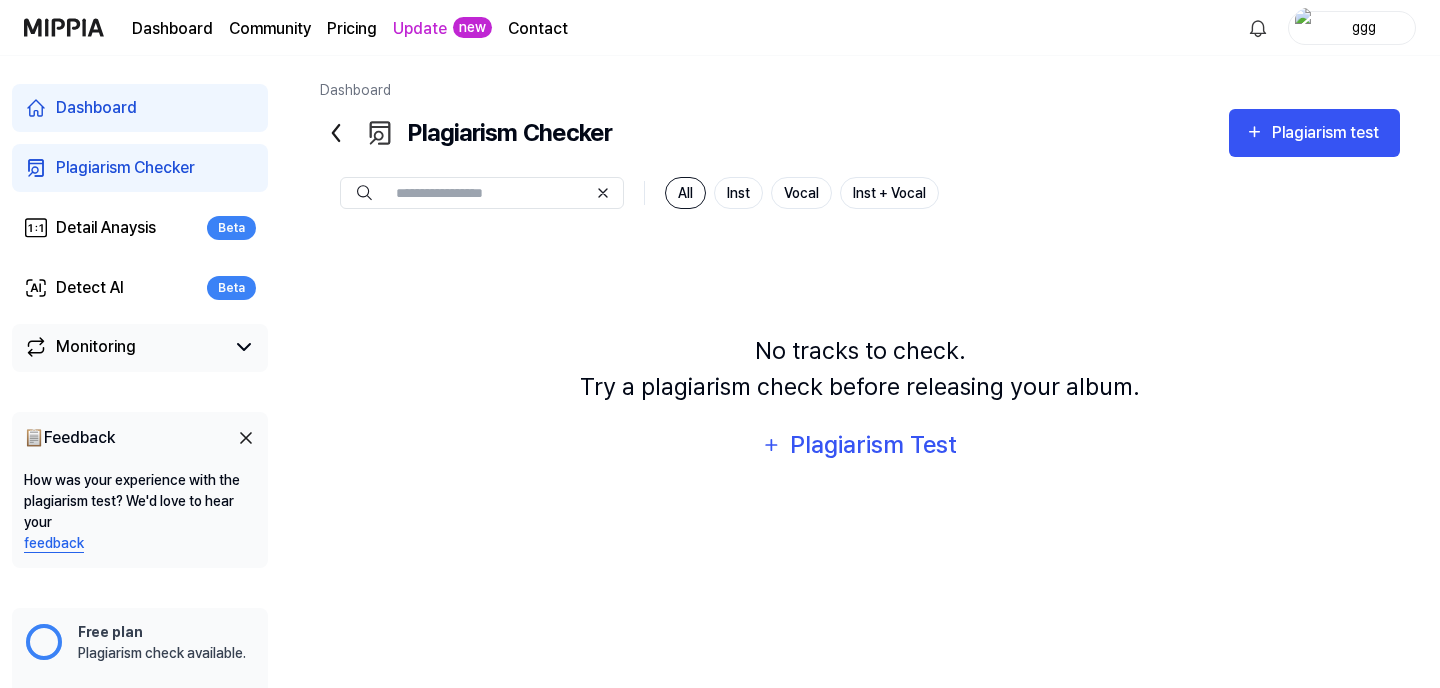 click on "Monitoring" at bounding box center [124, 347] 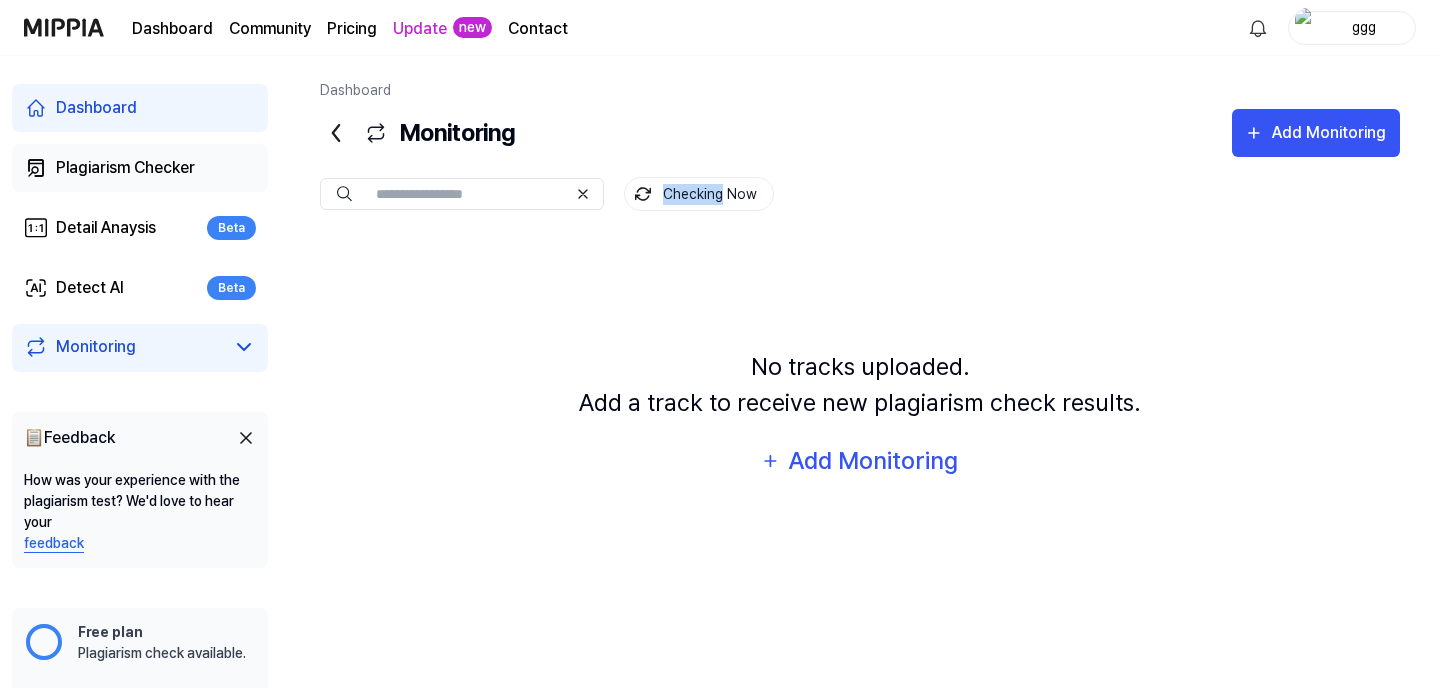 click on "Plagiarism Checker" at bounding box center (125, 168) 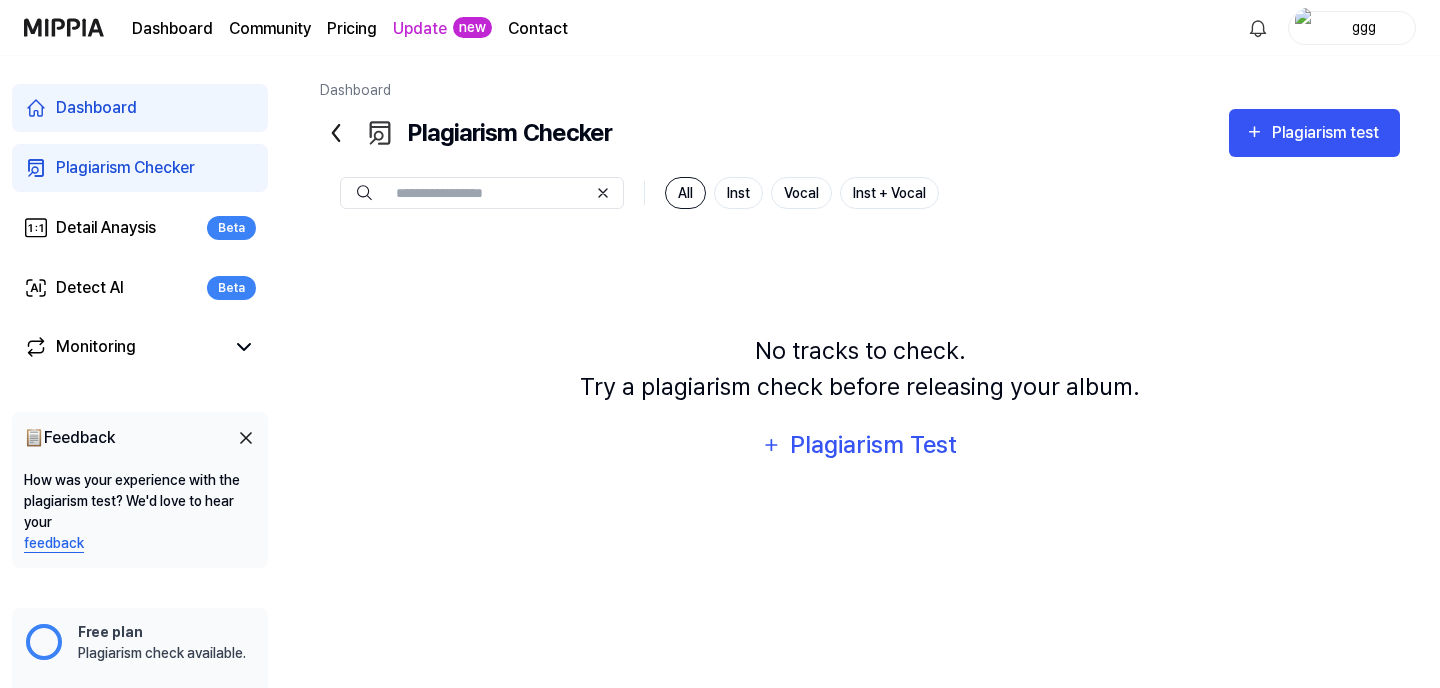 click on "All Inst Vocal Inst + Vocal" at bounding box center (860, 193) 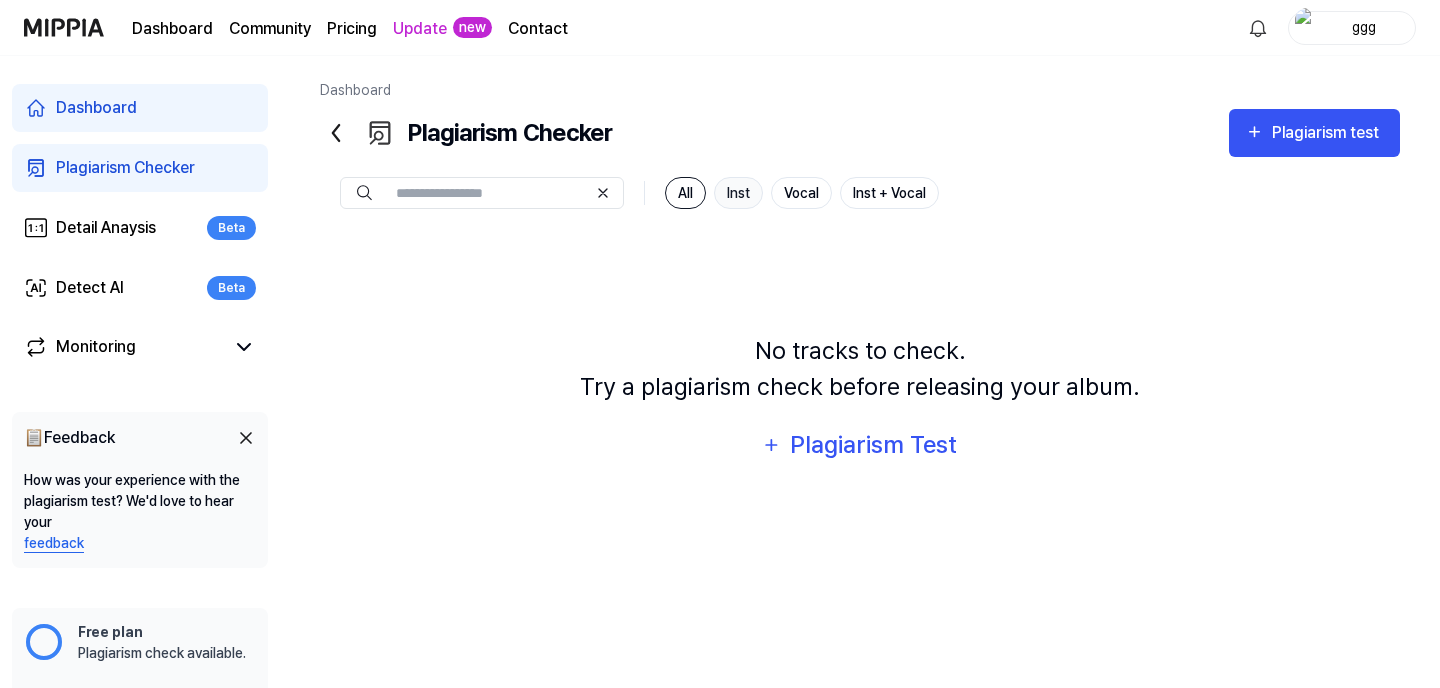 click on "Inst" at bounding box center (738, 193) 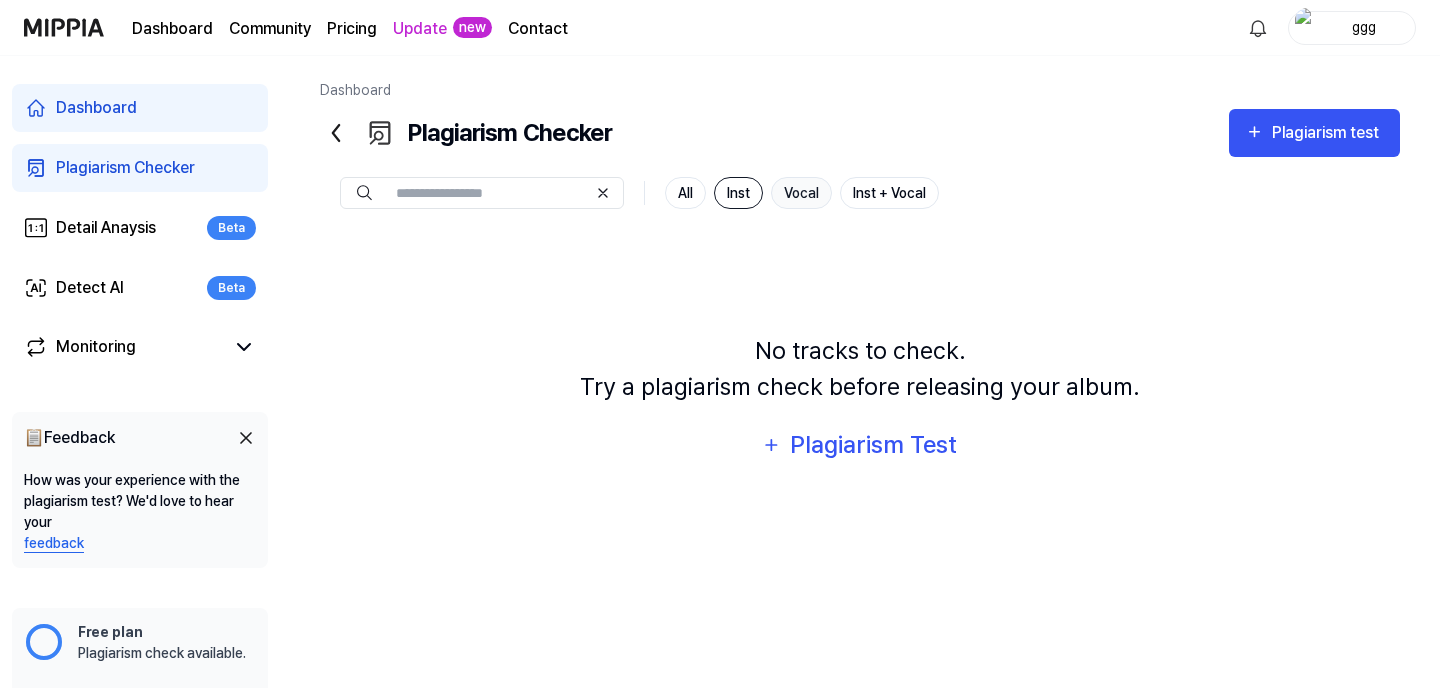 click on "Vocal" at bounding box center (801, 193) 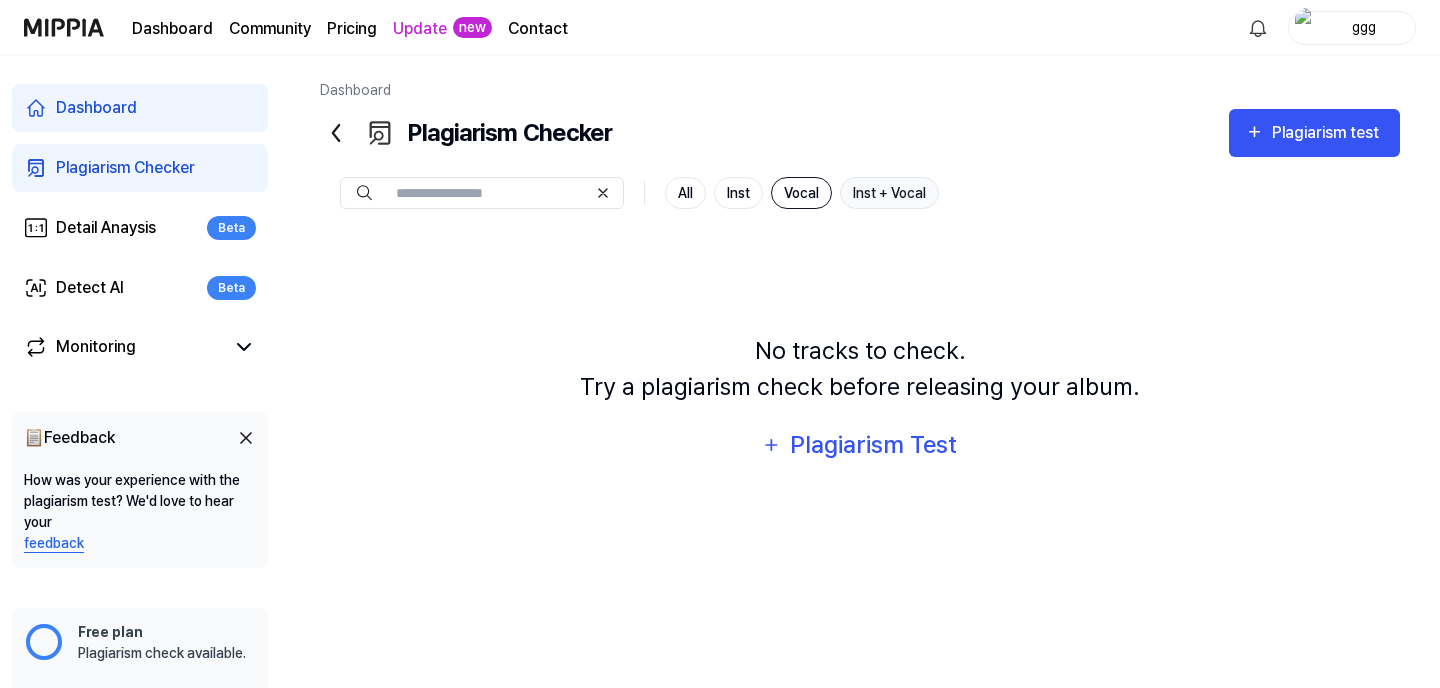 click on "Inst + Vocal" at bounding box center (889, 193) 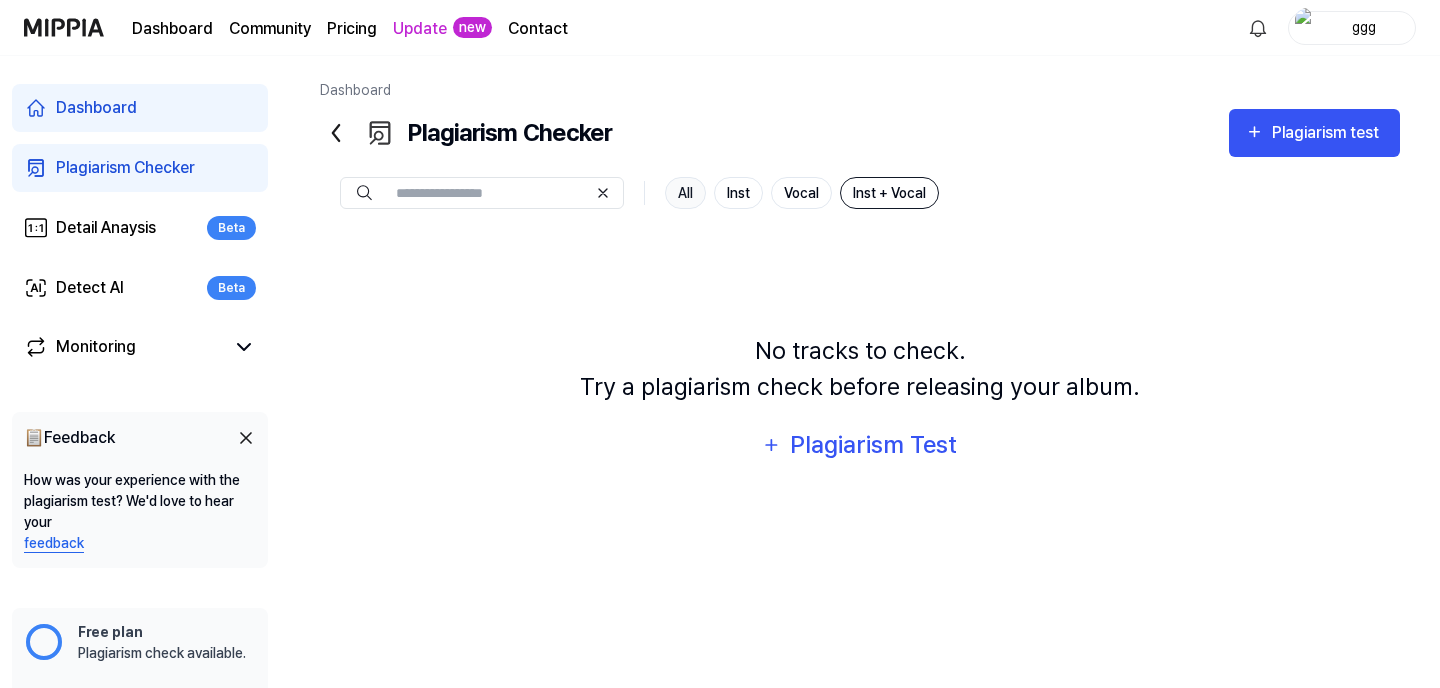 click on "All" at bounding box center (685, 193) 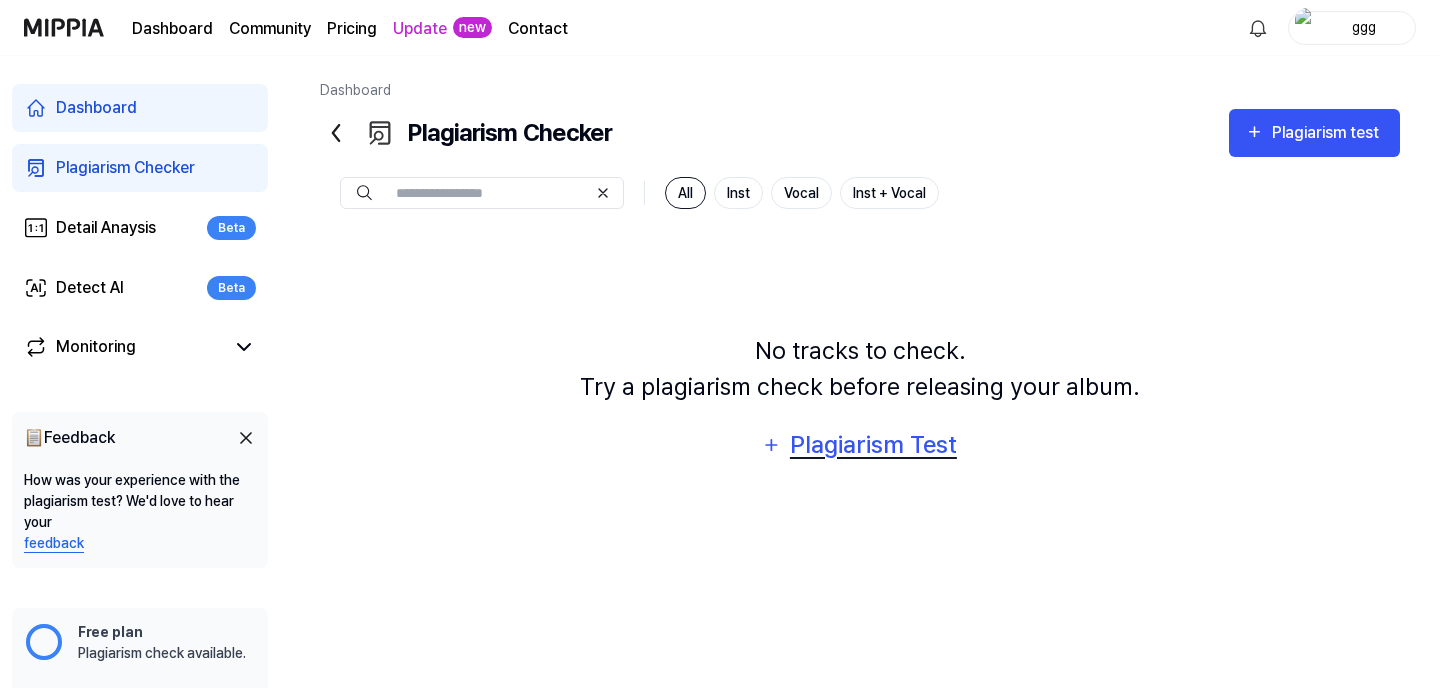 click on "Plagiarism Test" at bounding box center (873, 445) 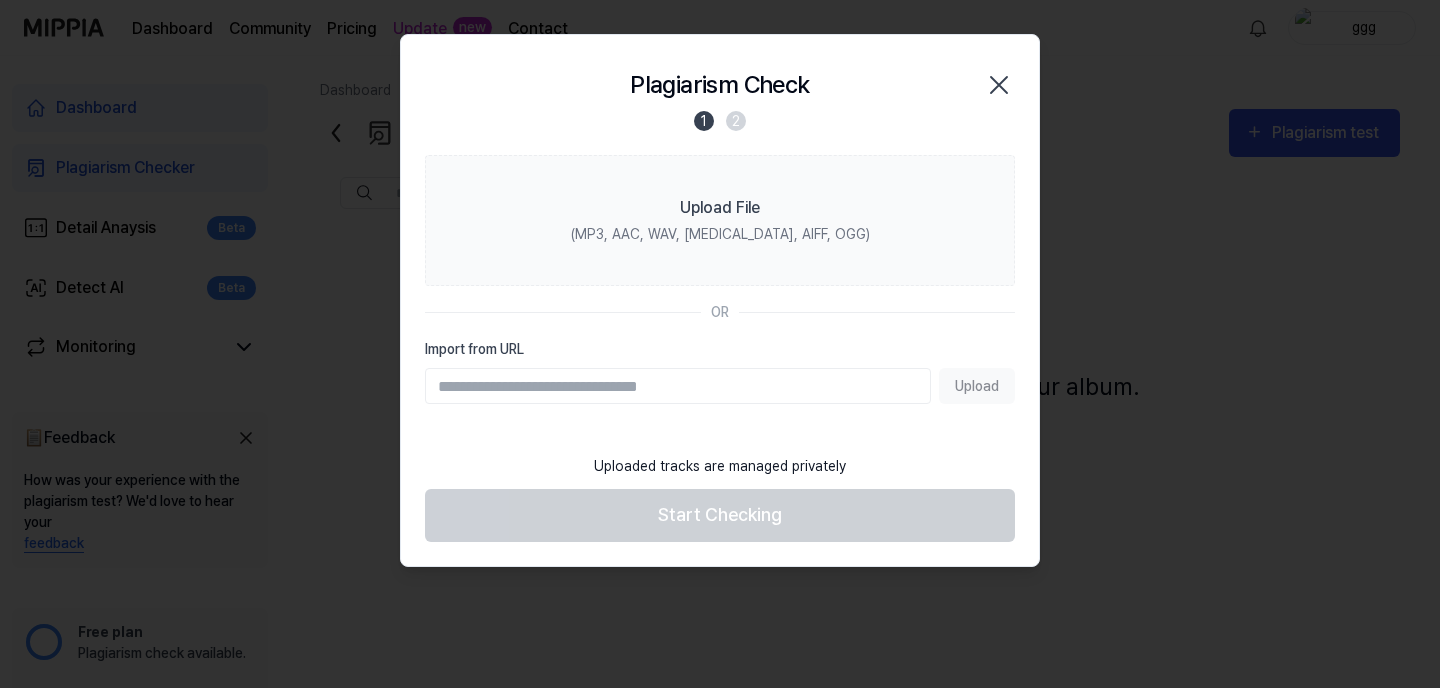 click on "Import from URL" at bounding box center (678, 386) 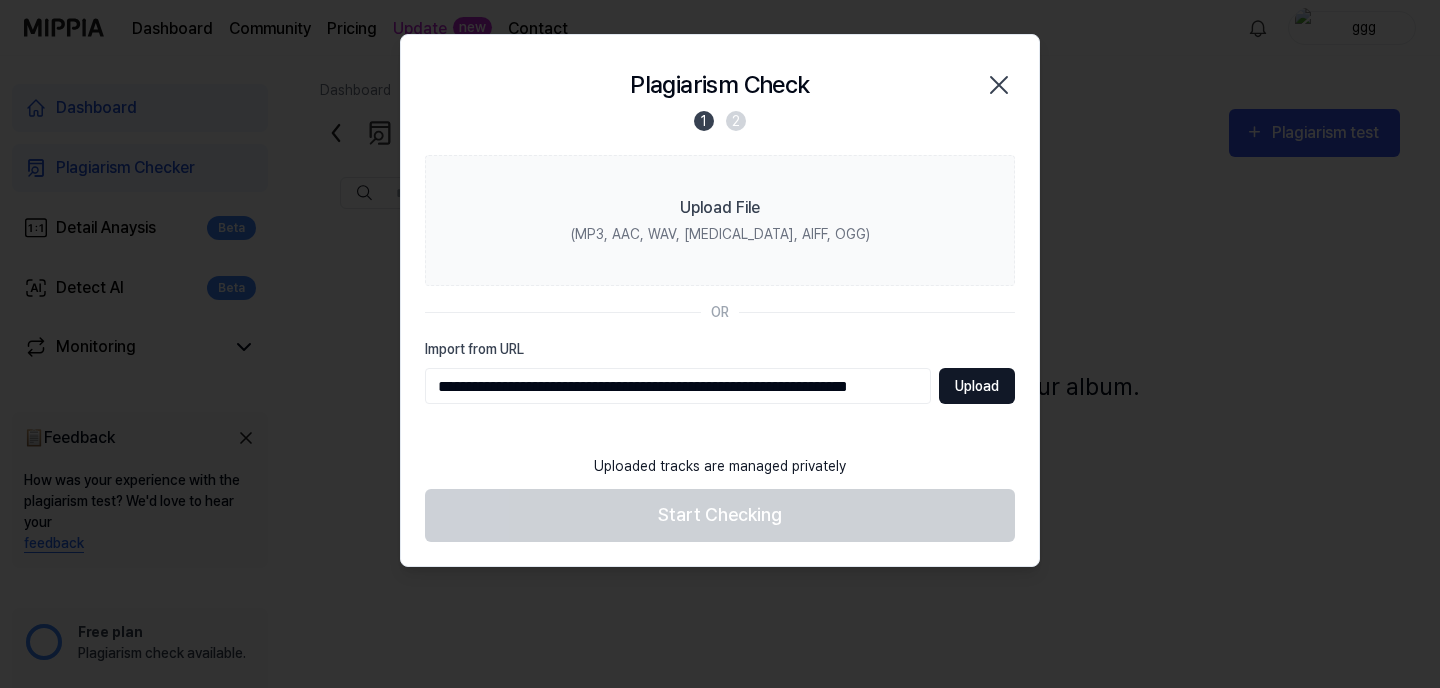 click on "Upload" at bounding box center (977, 386) 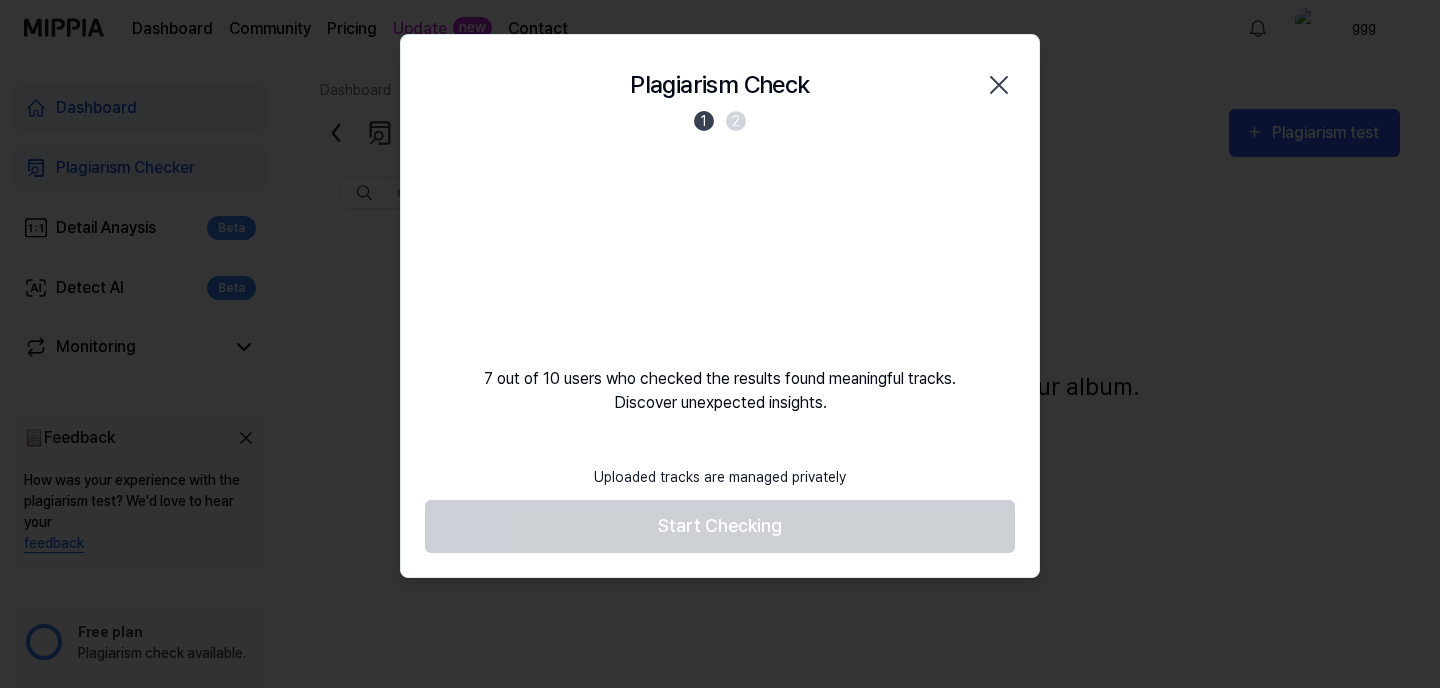 click 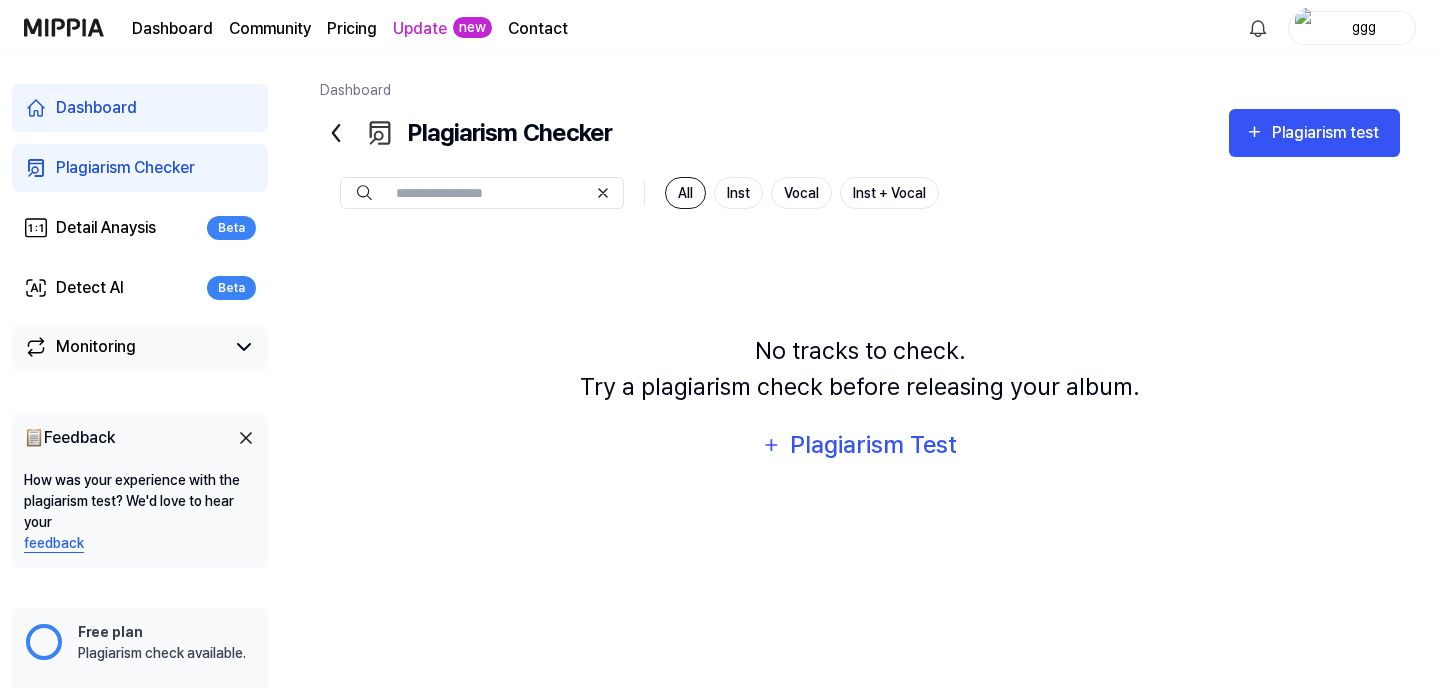 click on "Monitoring" at bounding box center [124, 347] 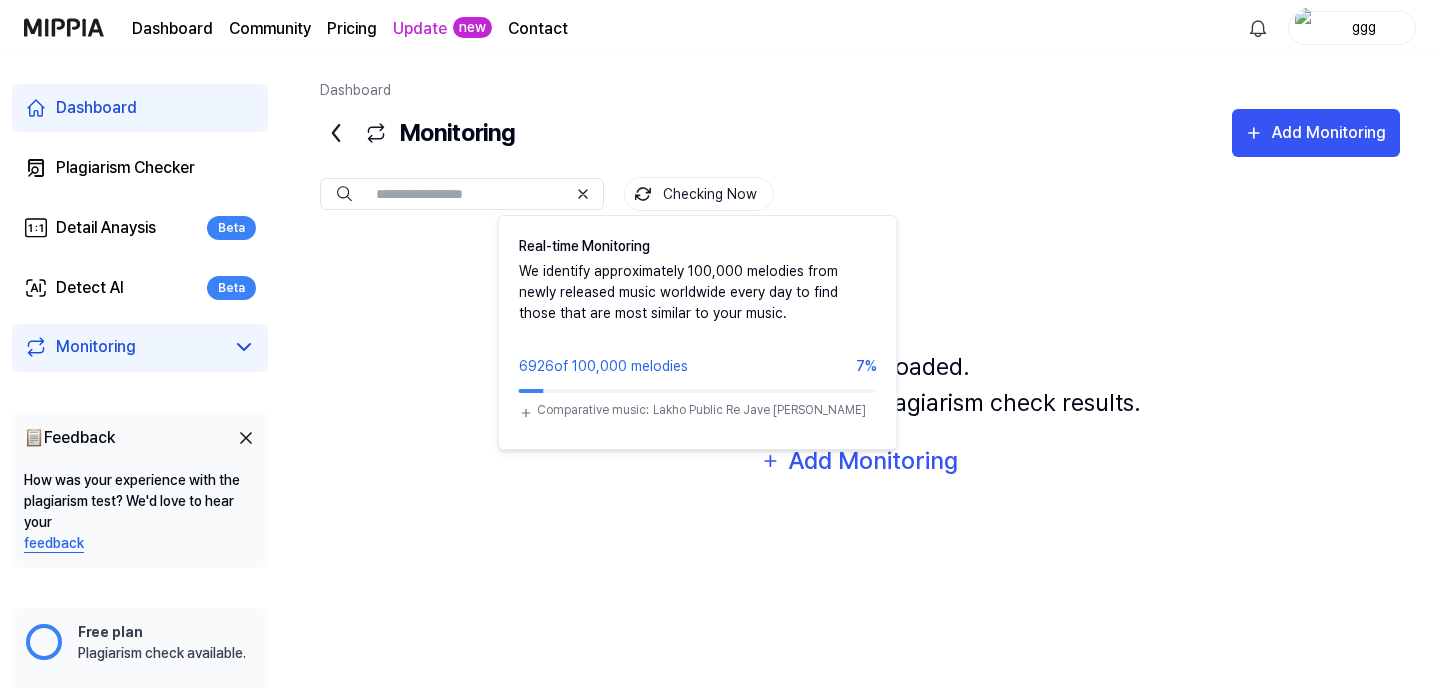 click on "Checking Now" at bounding box center [699, 194] 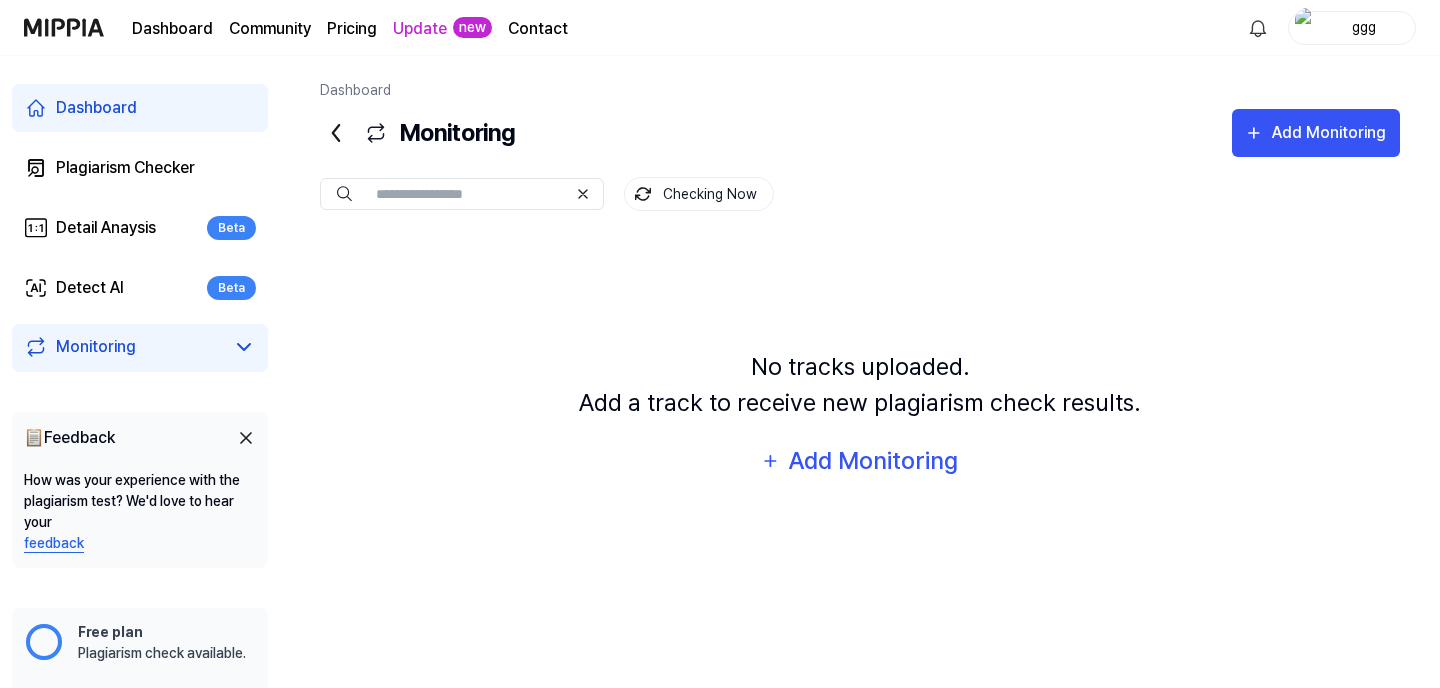 click at bounding box center (1307, 28) 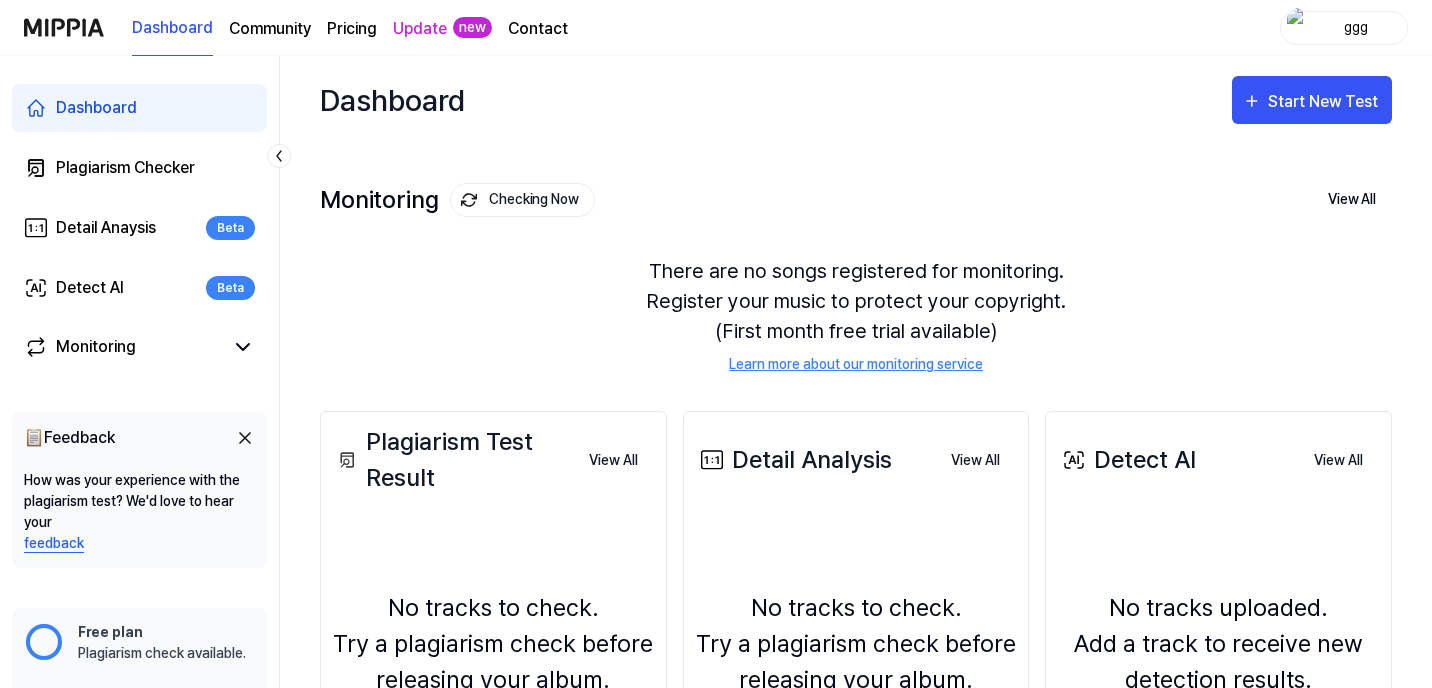 scroll, scrollTop: 0, scrollLeft: 0, axis: both 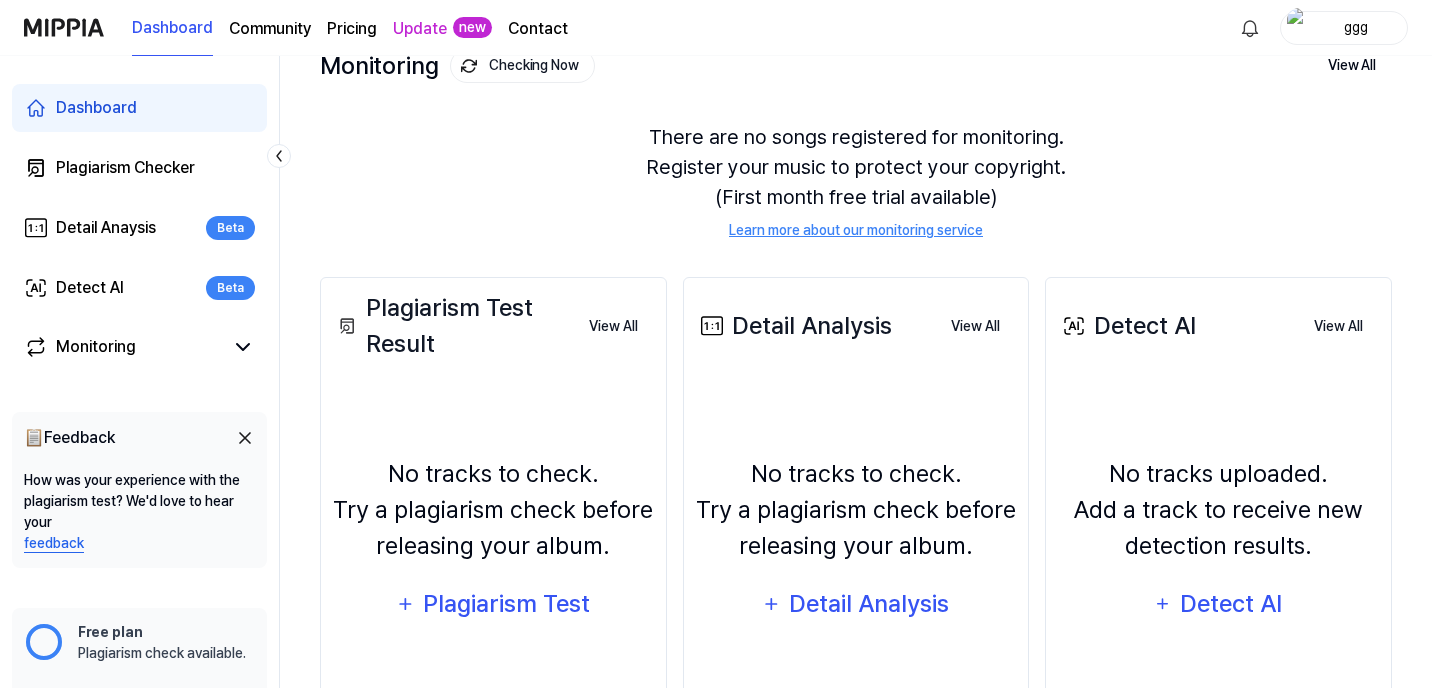 click on "Free plan" at bounding box center (162, 632) 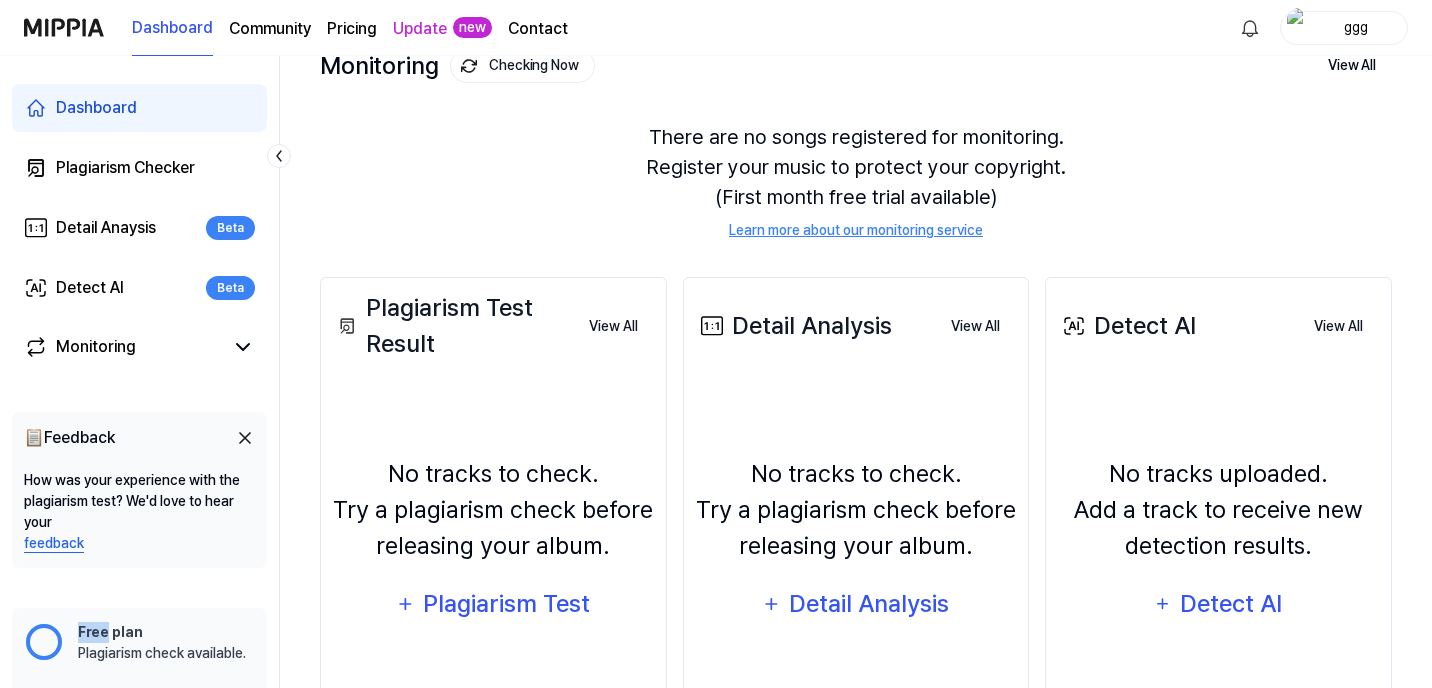click on "Plagiarism check available." at bounding box center [162, 653] 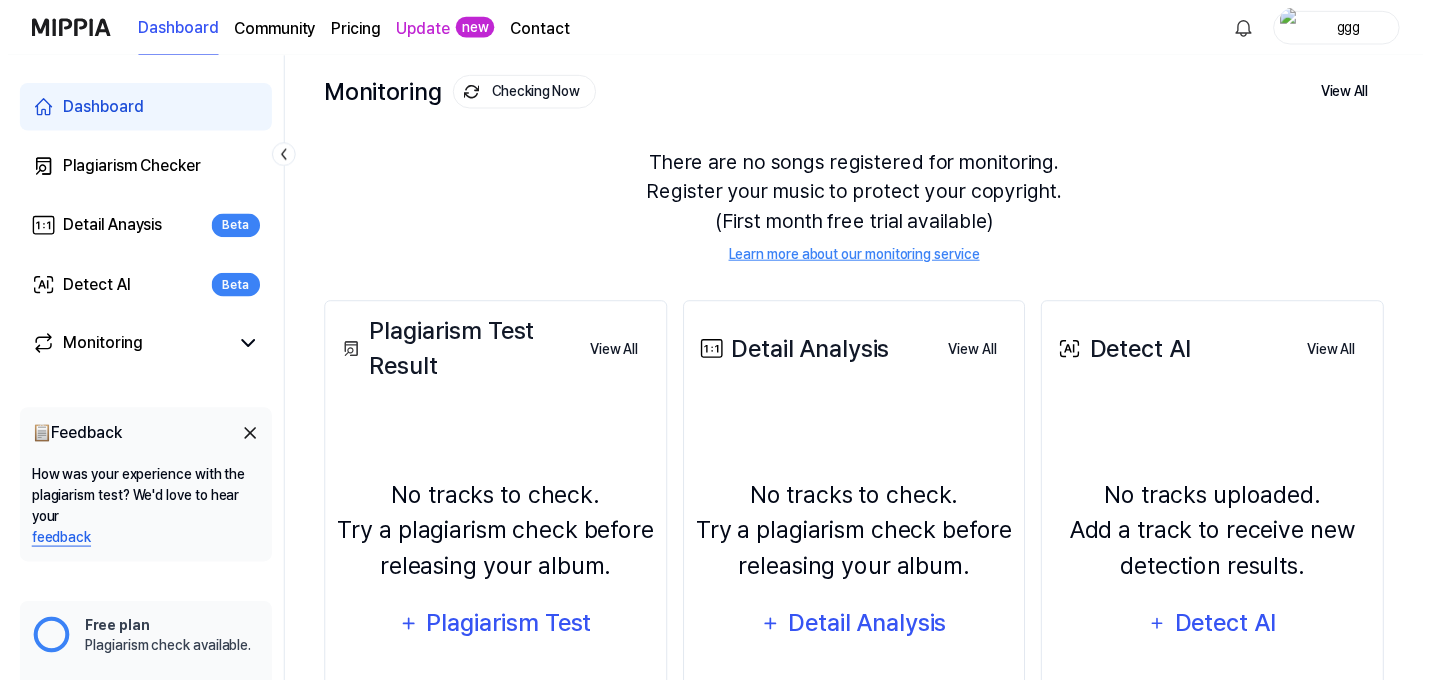 scroll, scrollTop: 0, scrollLeft: 0, axis: both 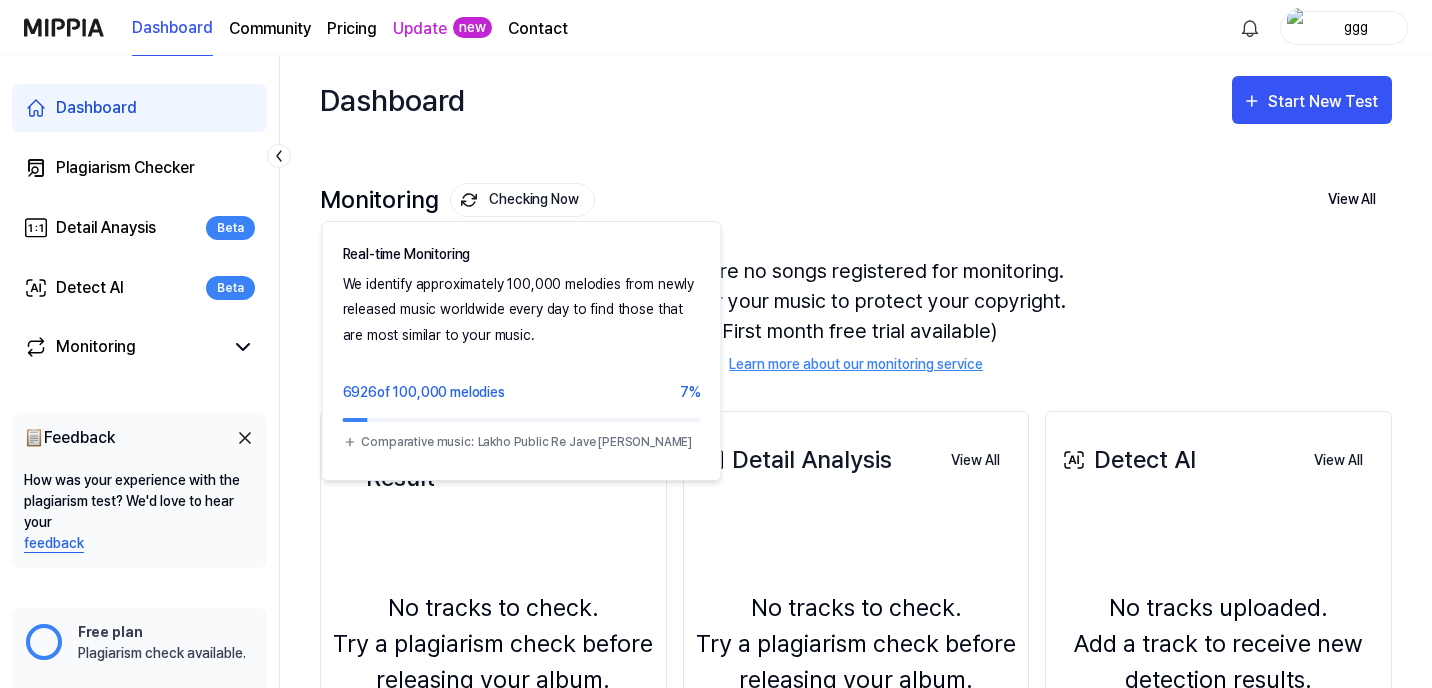 click on "Checking Now" at bounding box center (522, 200) 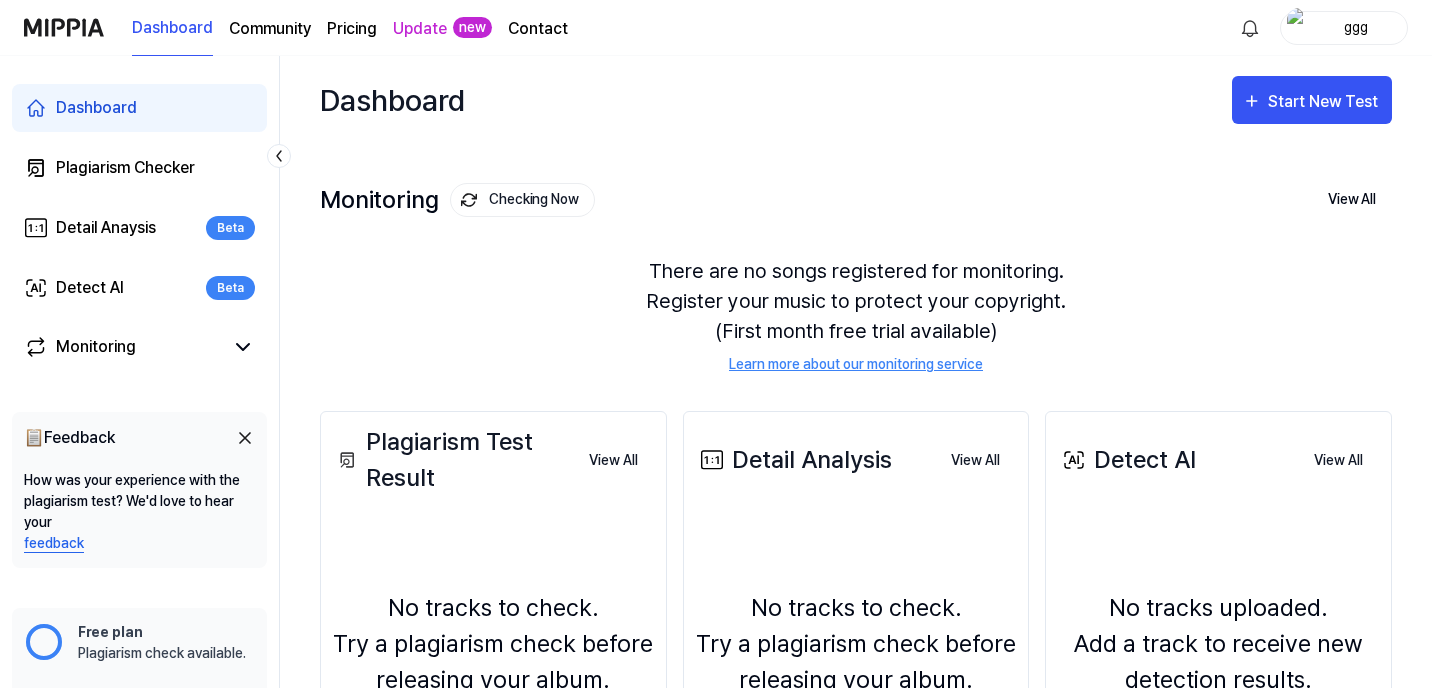 click on "Checking Now" at bounding box center [522, 200] 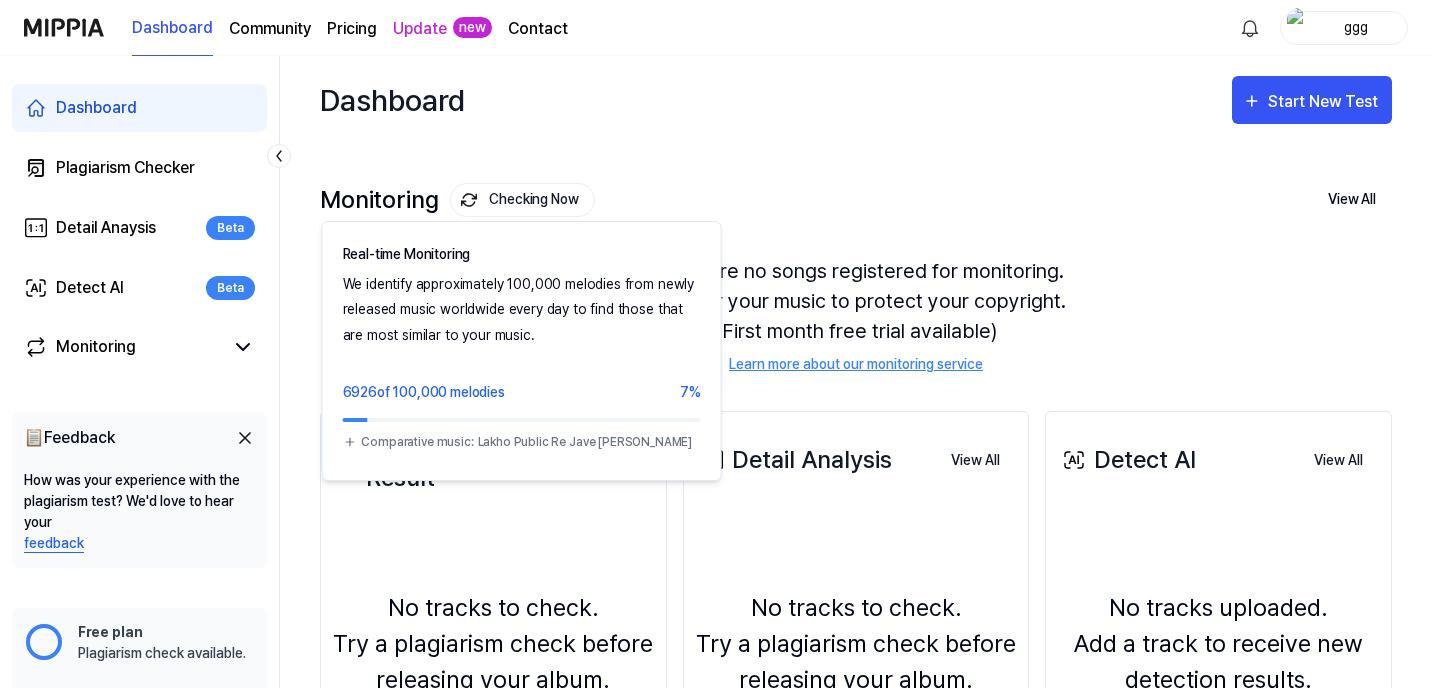 click on "Checking Now" at bounding box center (522, 200) 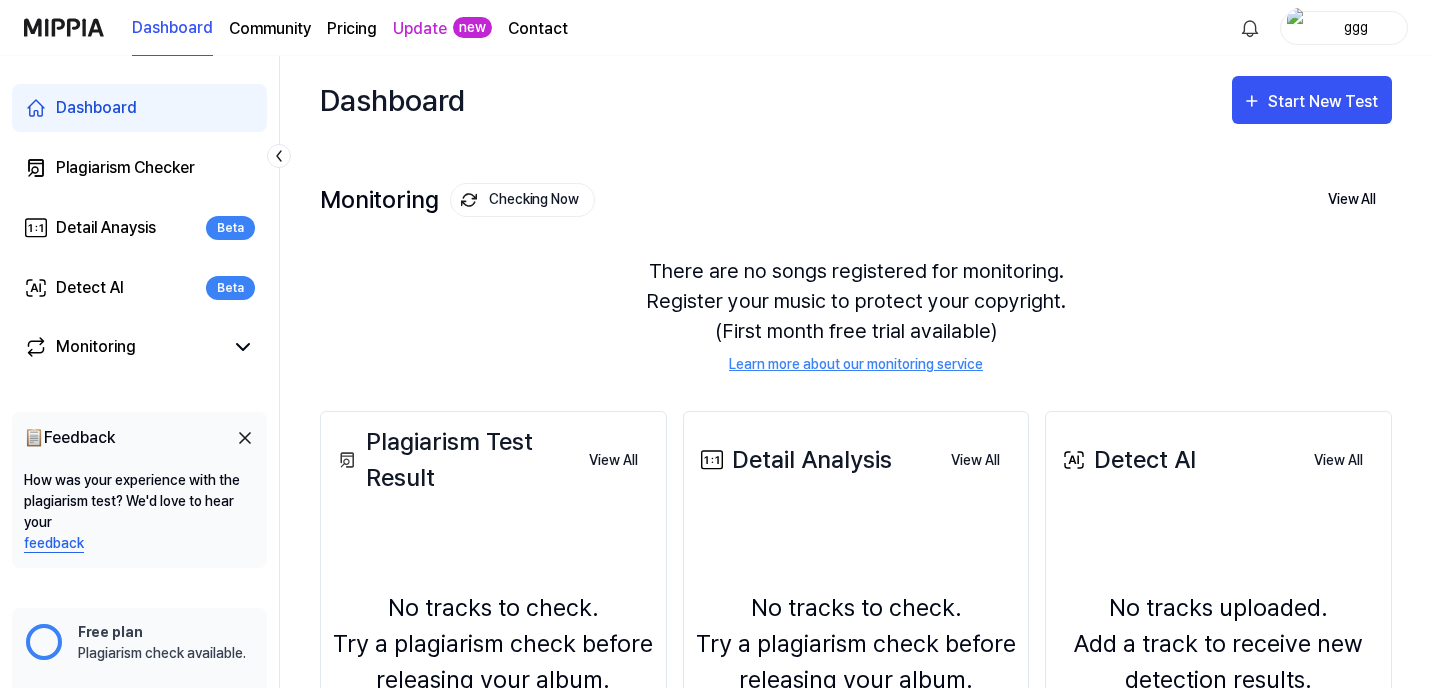 click on "Monitoring Checking Now" at bounding box center [457, 200] 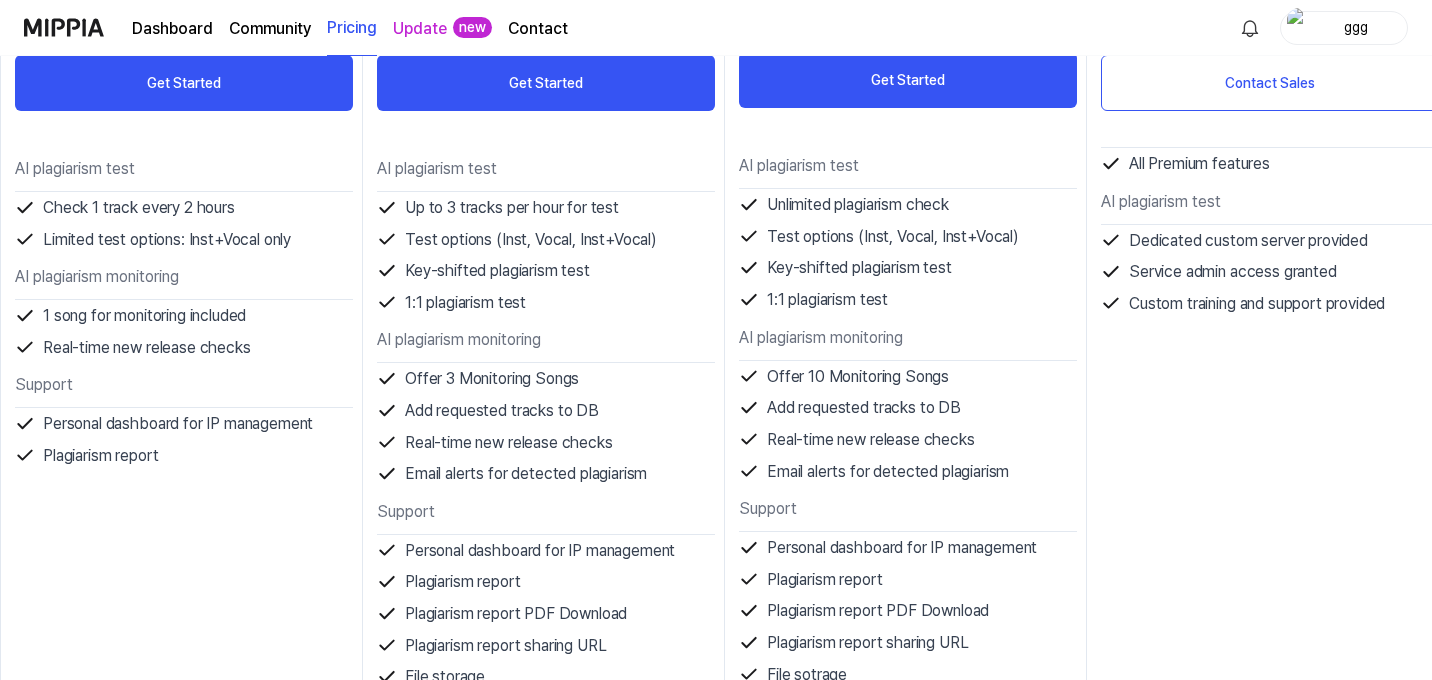 scroll, scrollTop: 418, scrollLeft: 0, axis: vertical 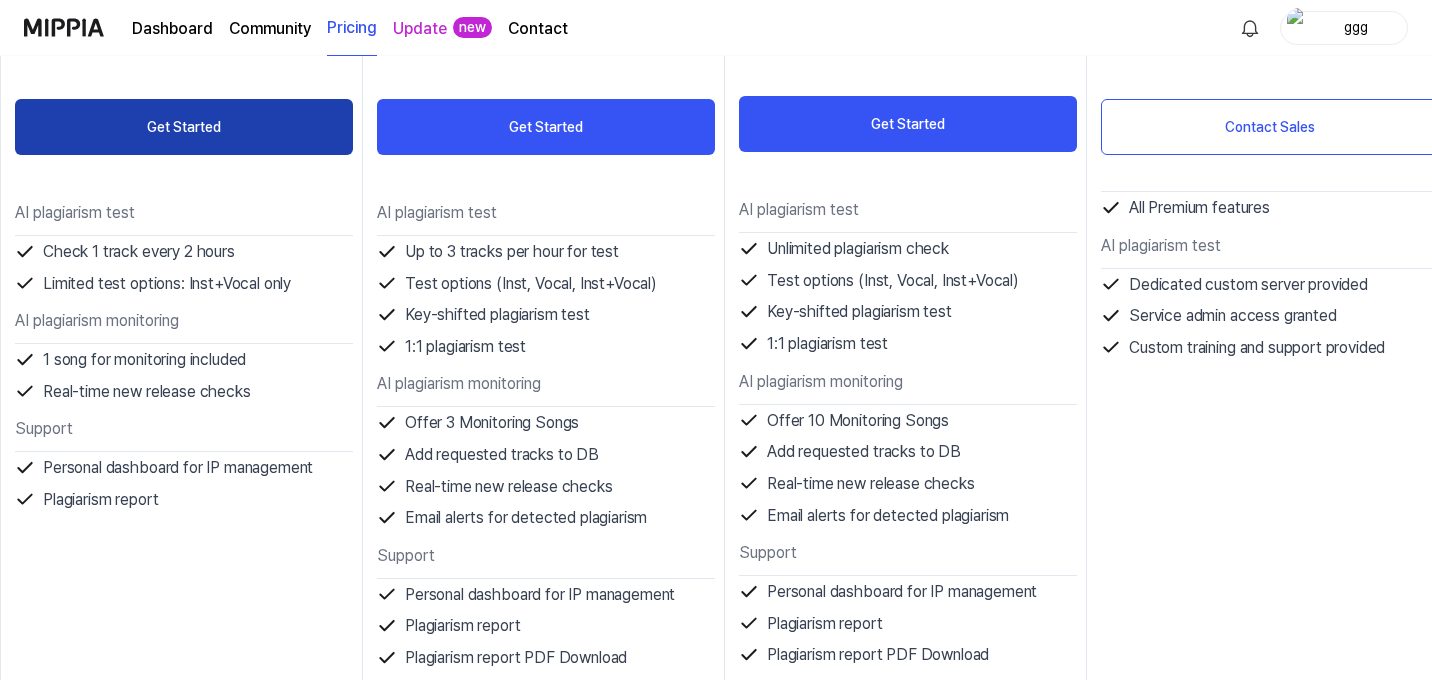 click on "Get Started" at bounding box center [184, 127] 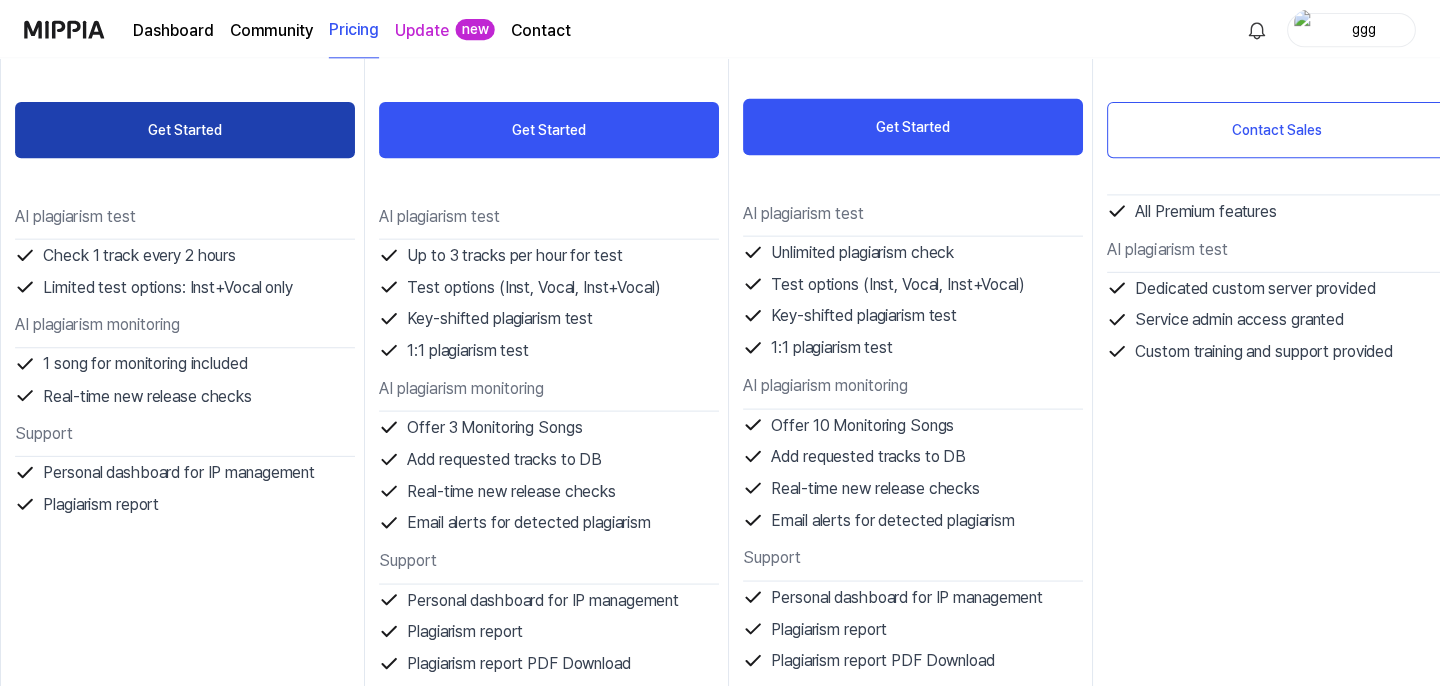 scroll, scrollTop: 0, scrollLeft: 0, axis: both 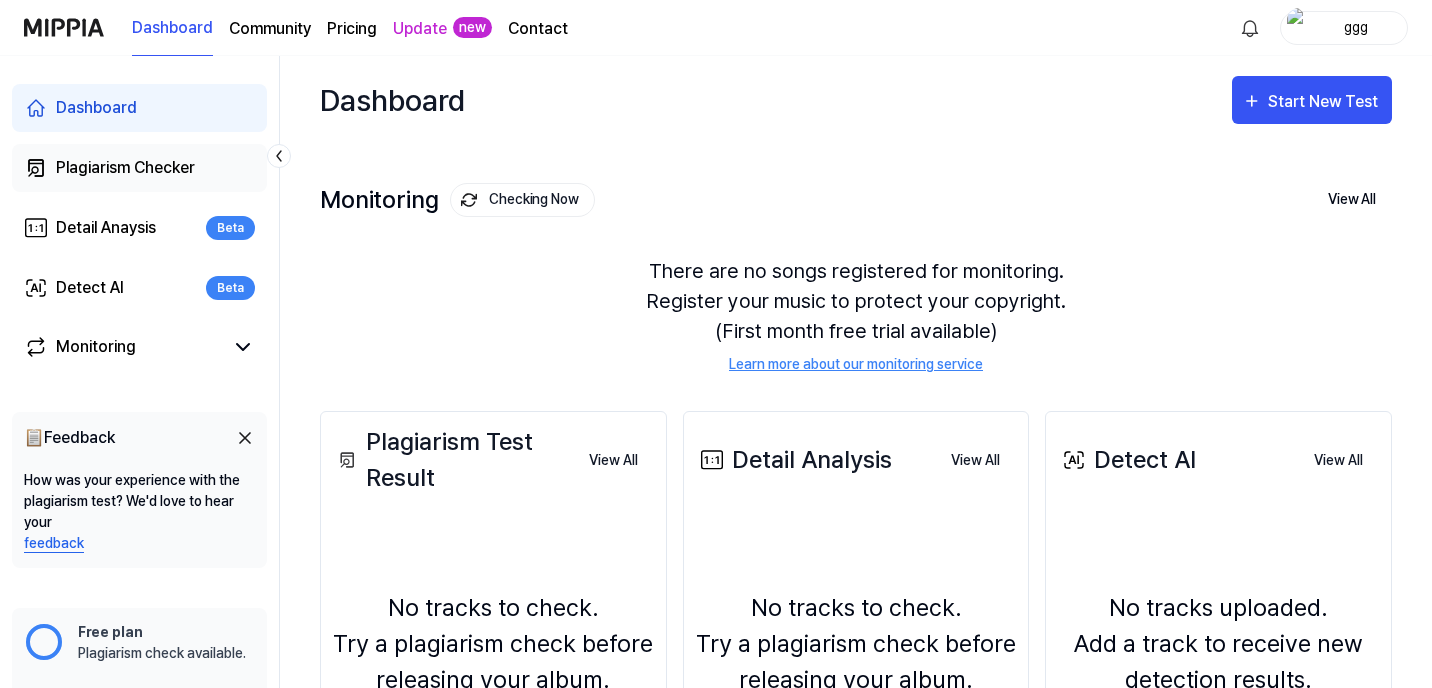 click on "Plagiarism Checker" at bounding box center [125, 168] 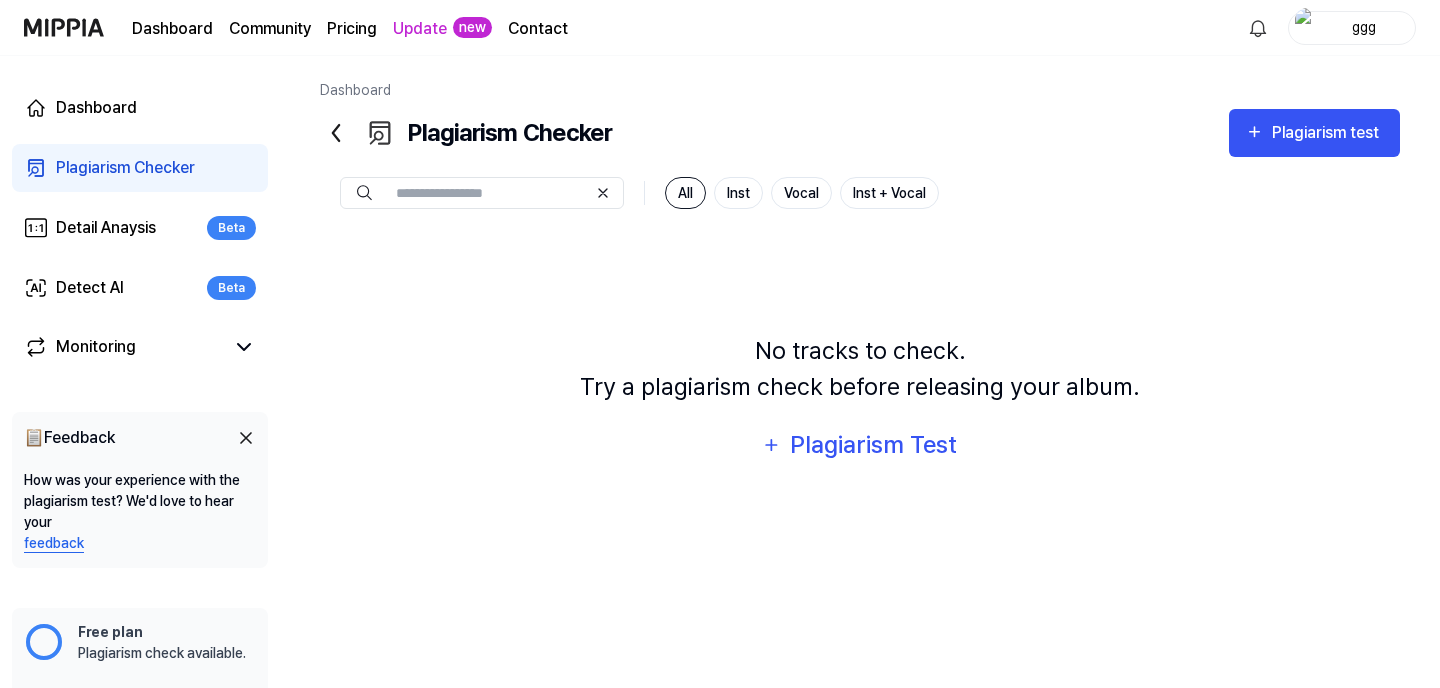 click at bounding box center [491, 193] 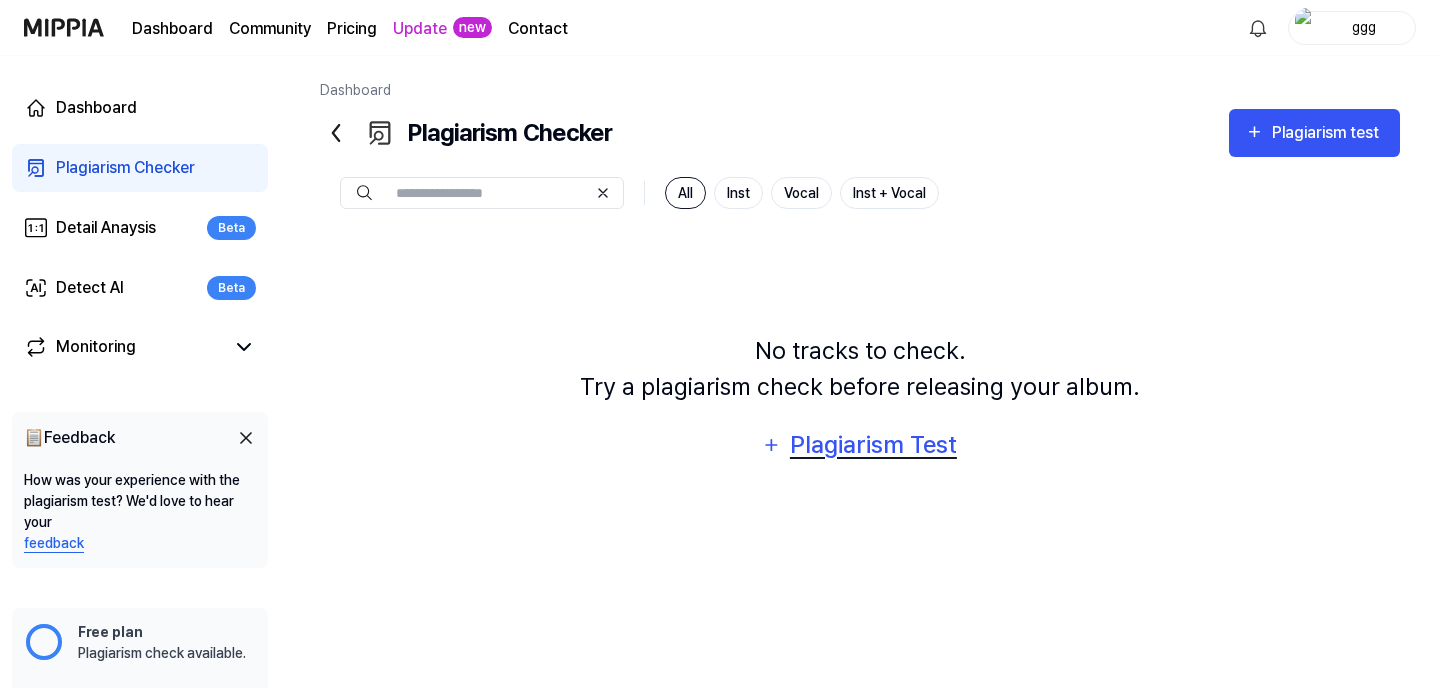 click on "Plagiarism Test" at bounding box center (873, 445) 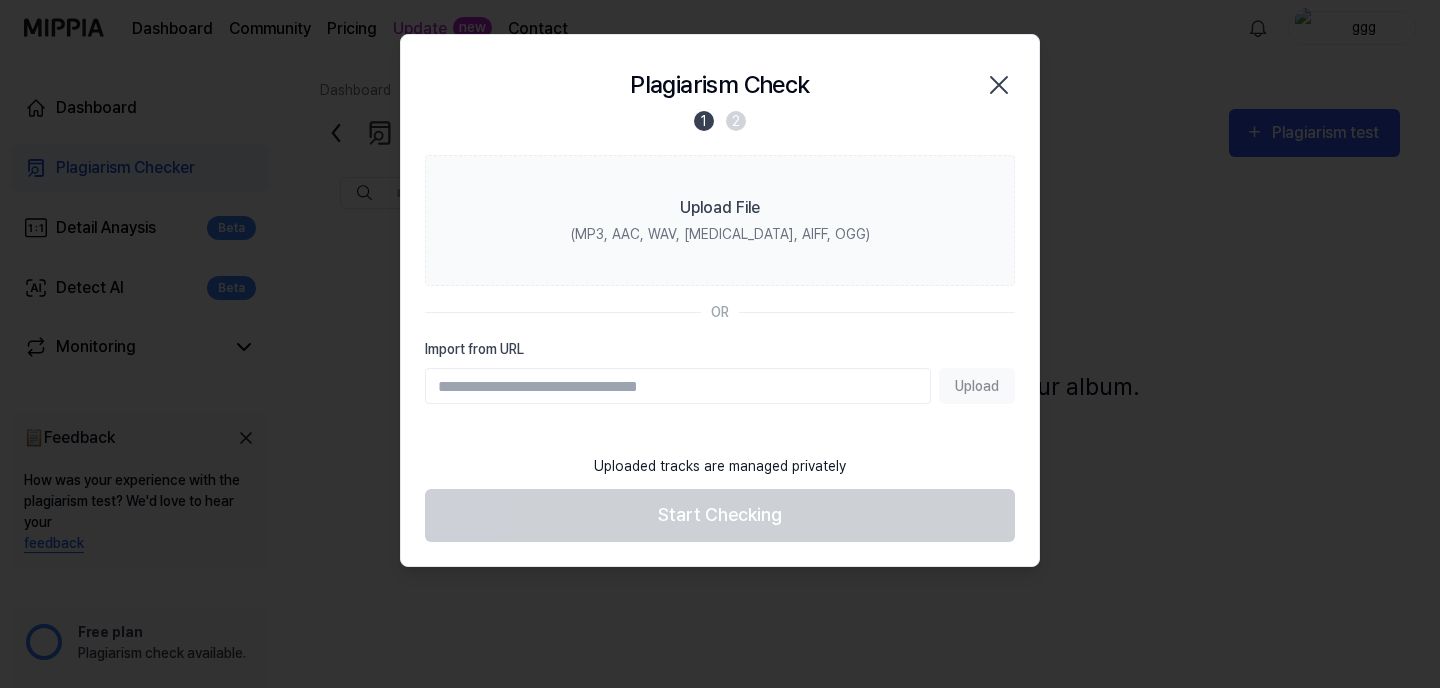 click on "Import from URL" at bounding box center (678, 386) 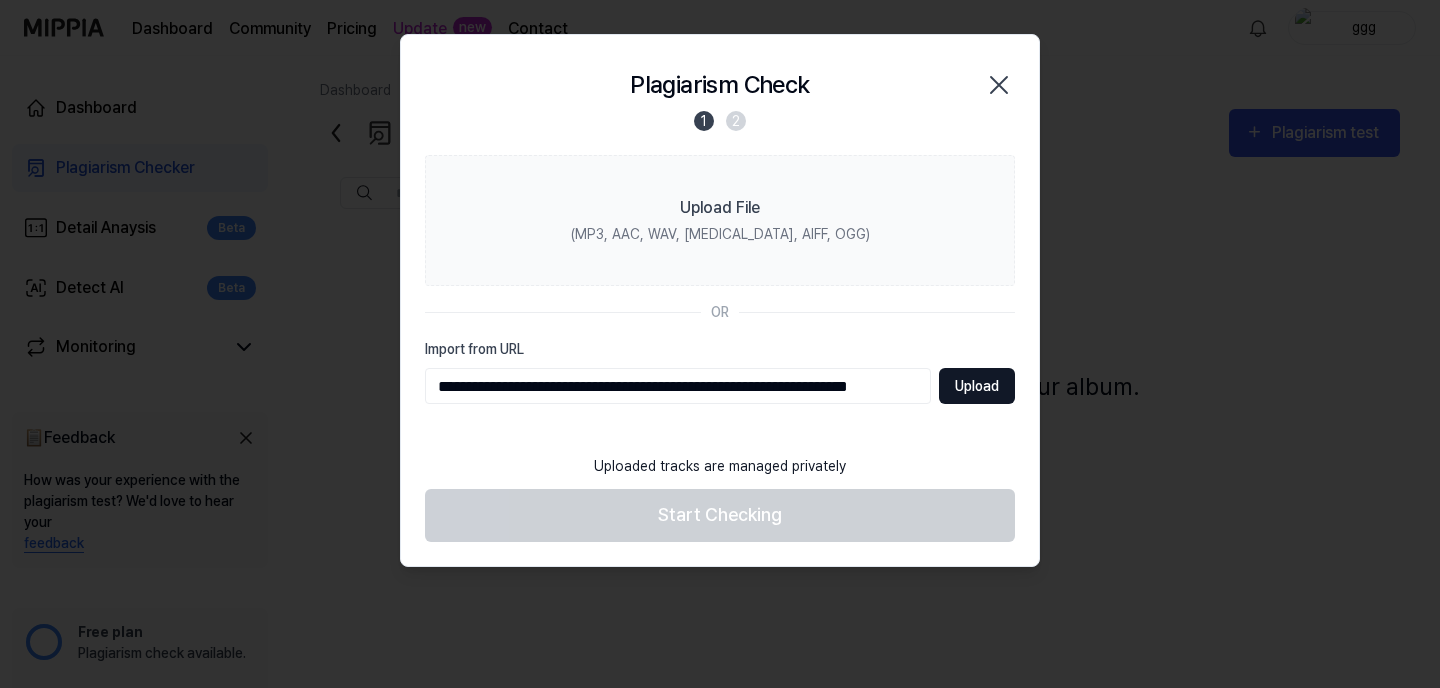 click on "Upload" at bounding box center (977, 386) 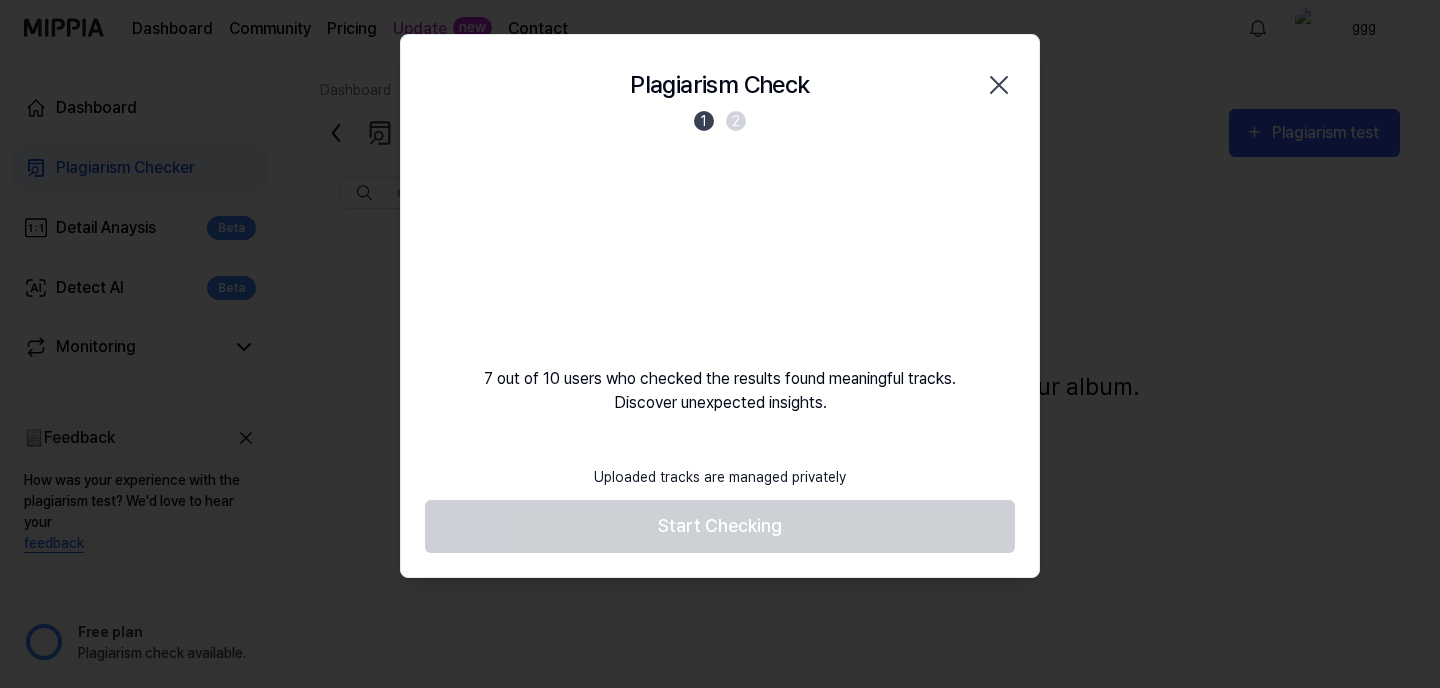 click 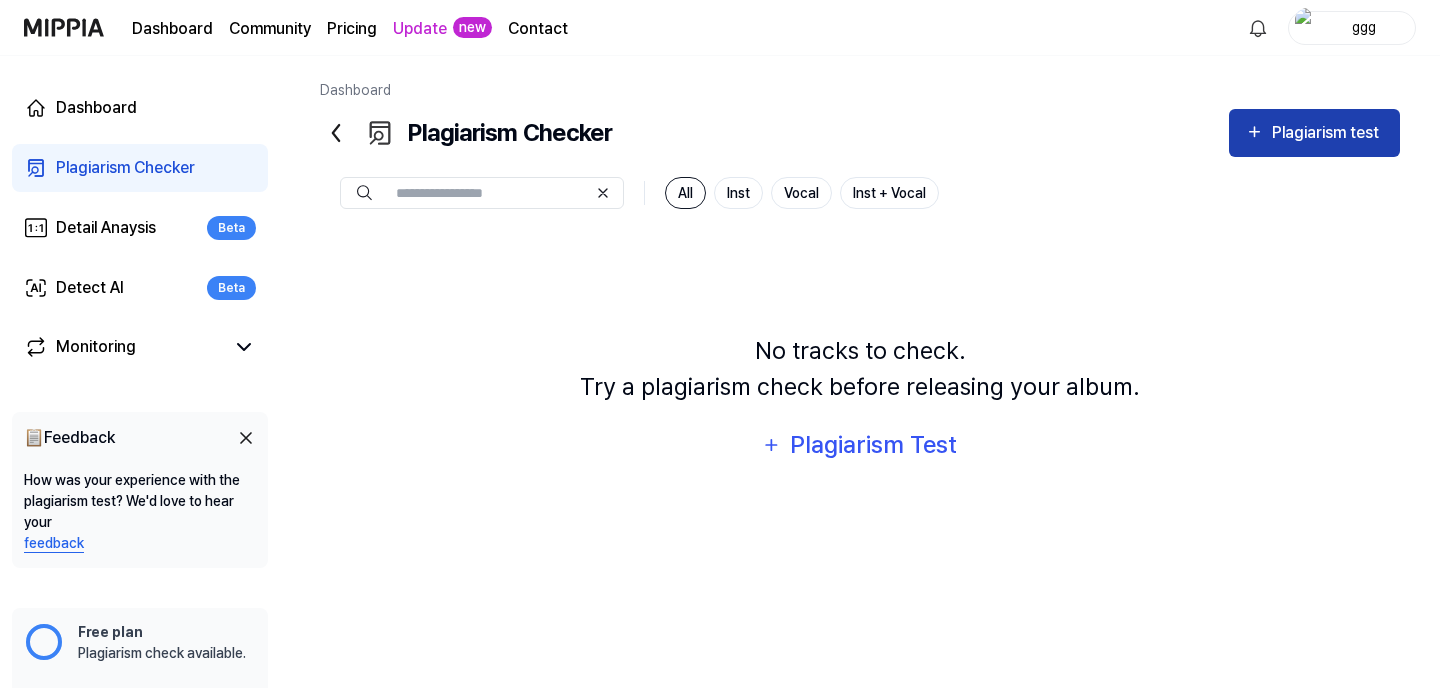 click on "Plagiarism test" at bounding box center (1328, 133) 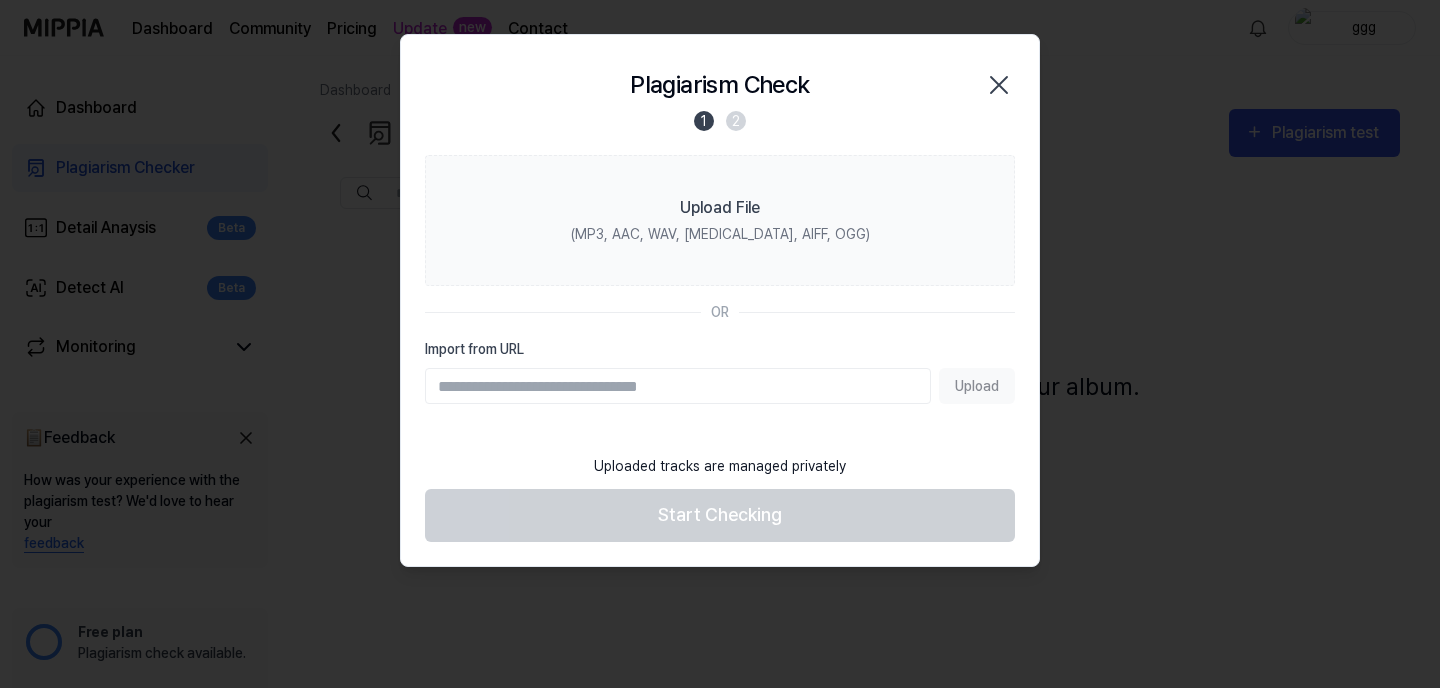 click on "Import from URL" at bounding box center [678, 386] 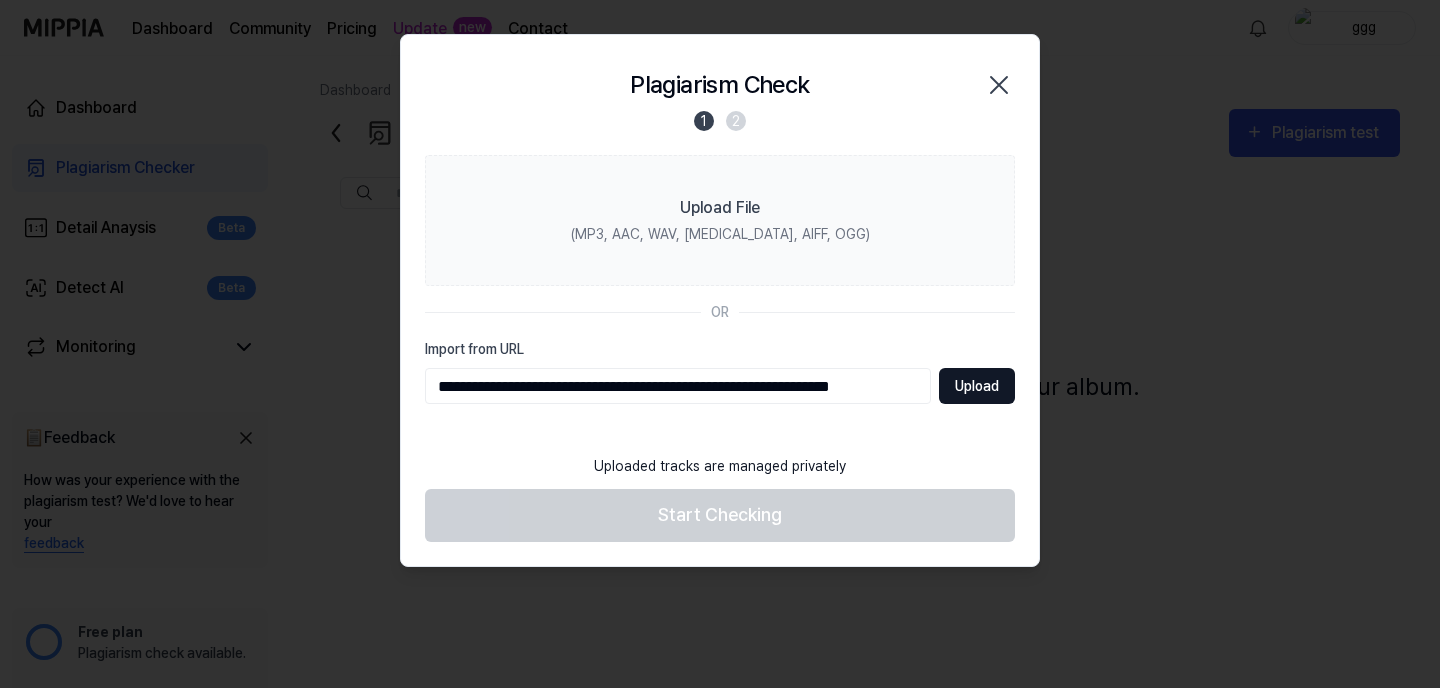 scroll, scrollTop: 0, scrollLeft: 58, axis: horizontal 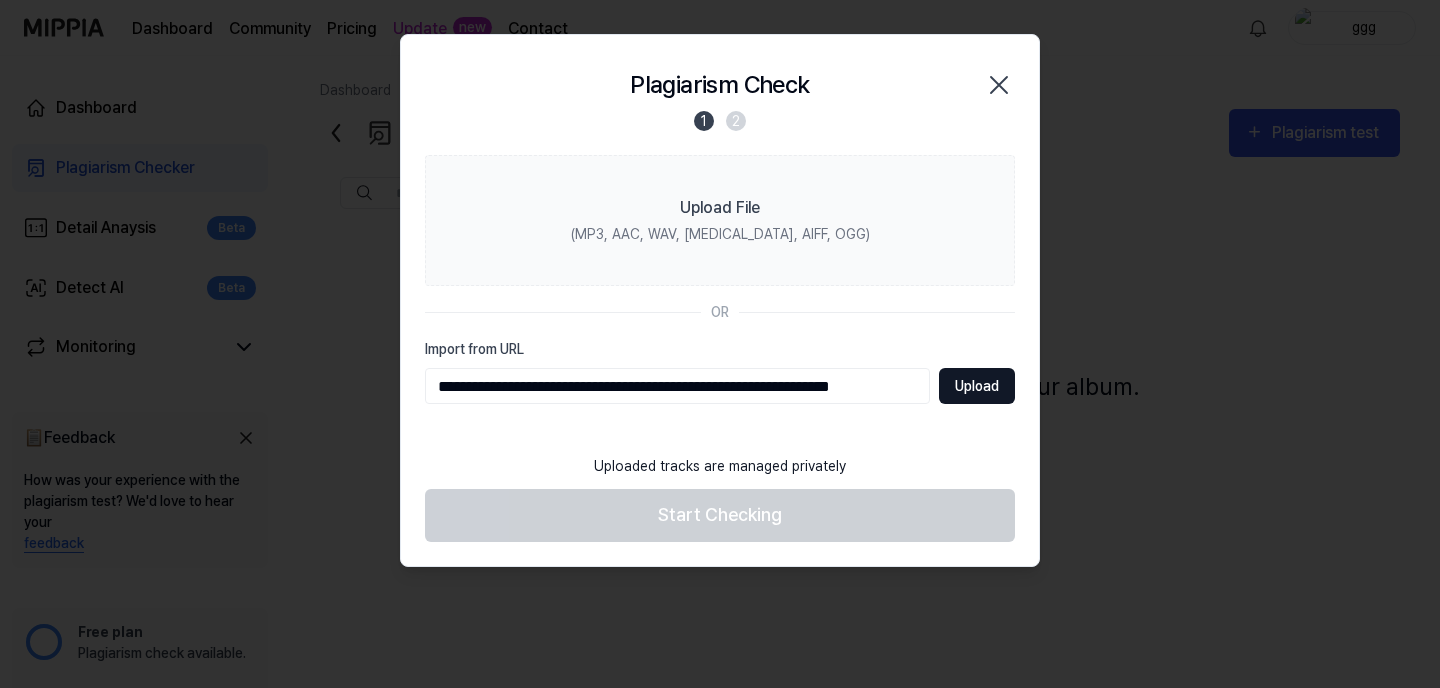 click on "Upload" at bounding box center (977, 386) 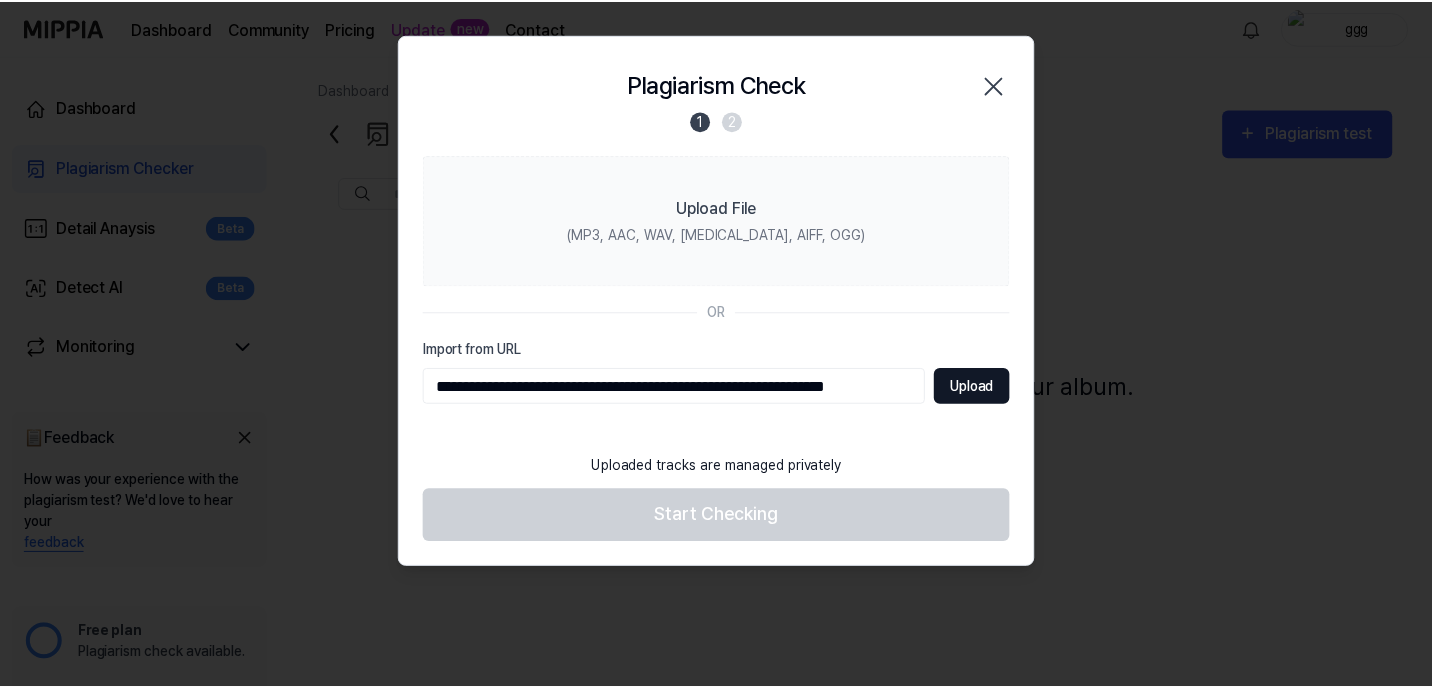 scroll, scrollTop: 0, scrollLeft: 0, axis: both 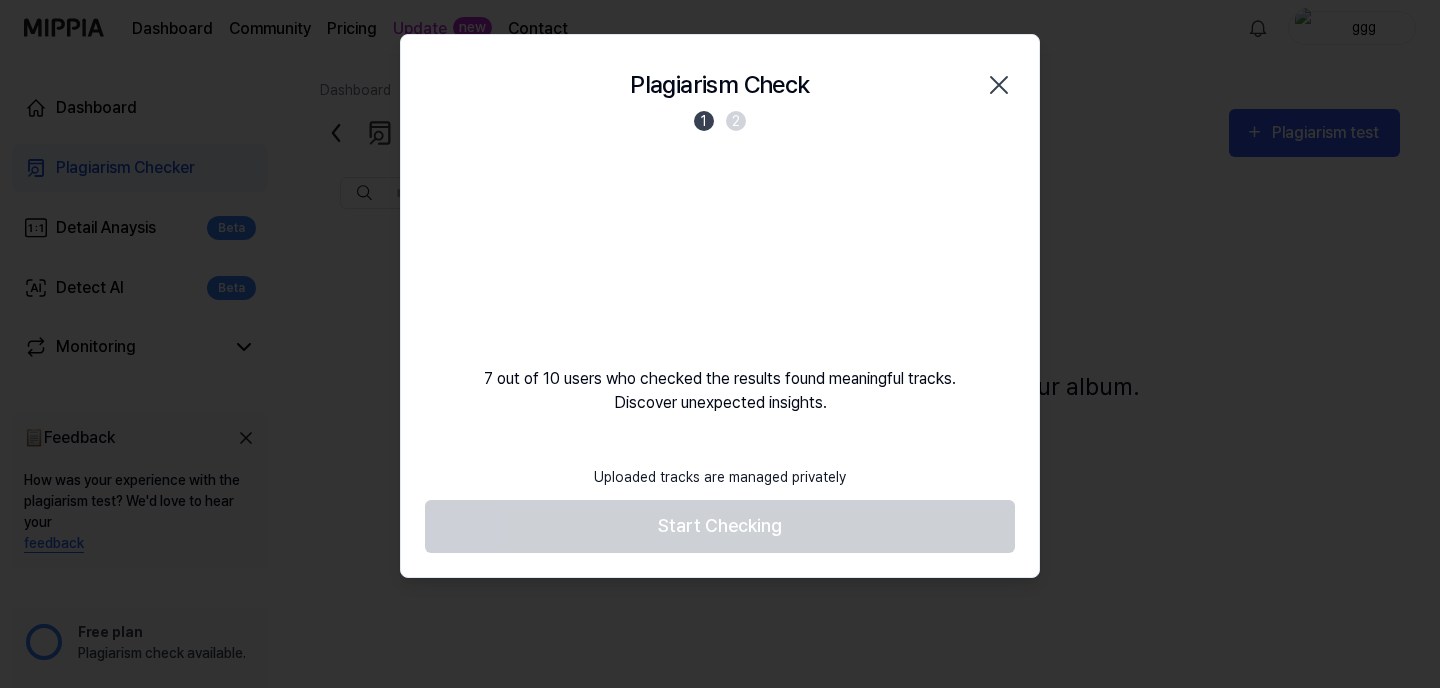click at bounding box center [720, 344] 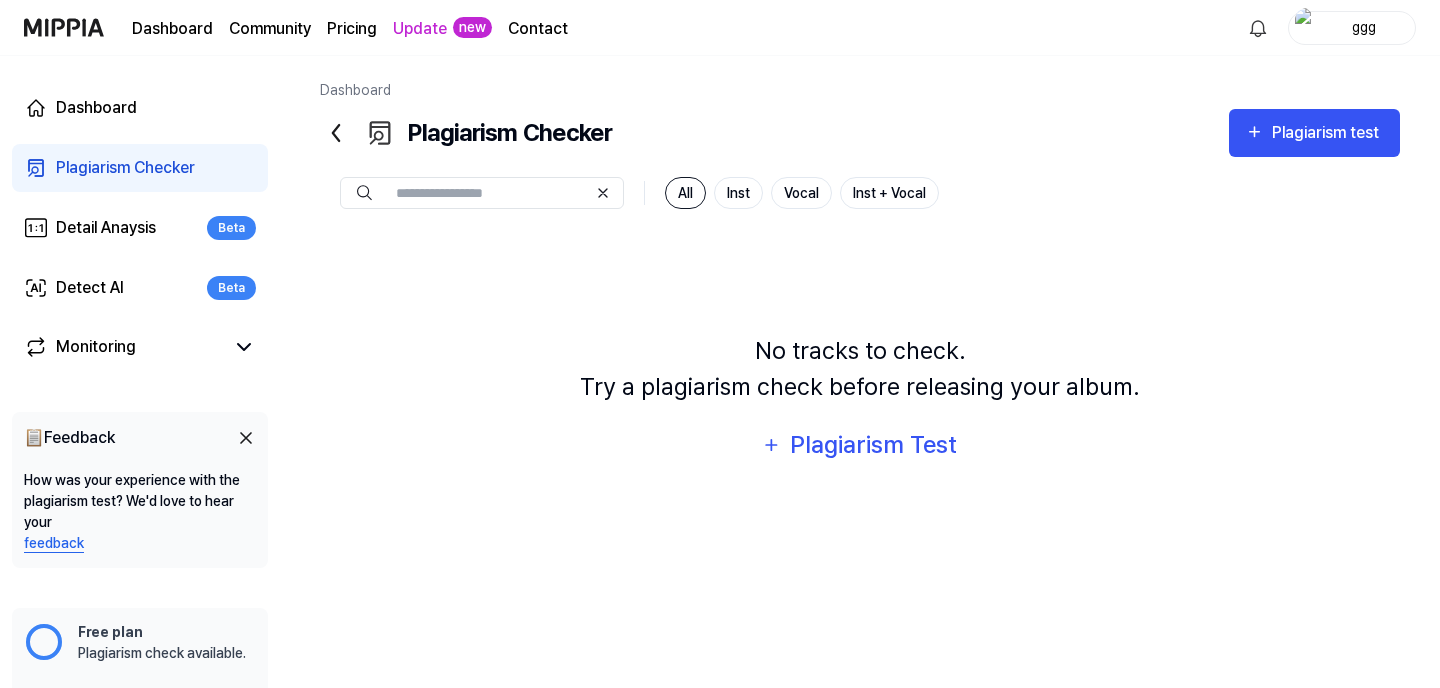 click 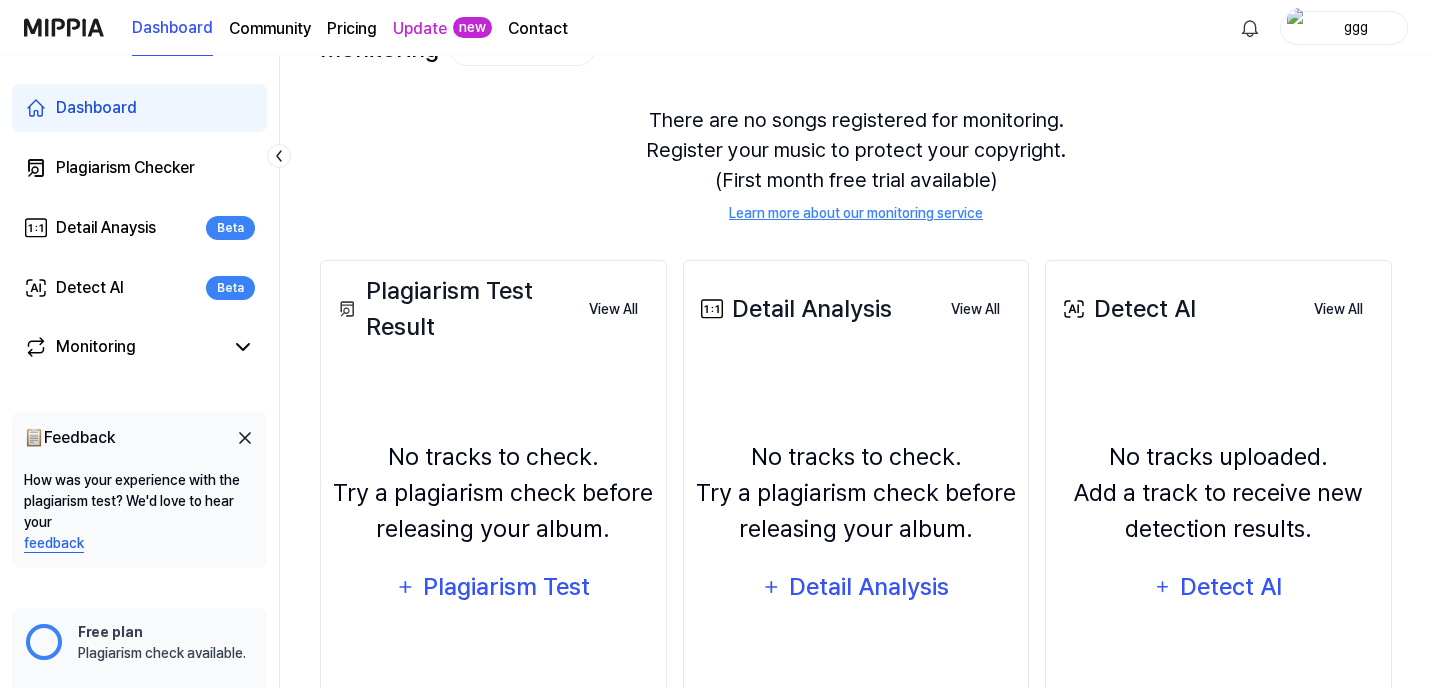 scroll, scrollTop: 265, scrollLeft: 0, axis: vertical 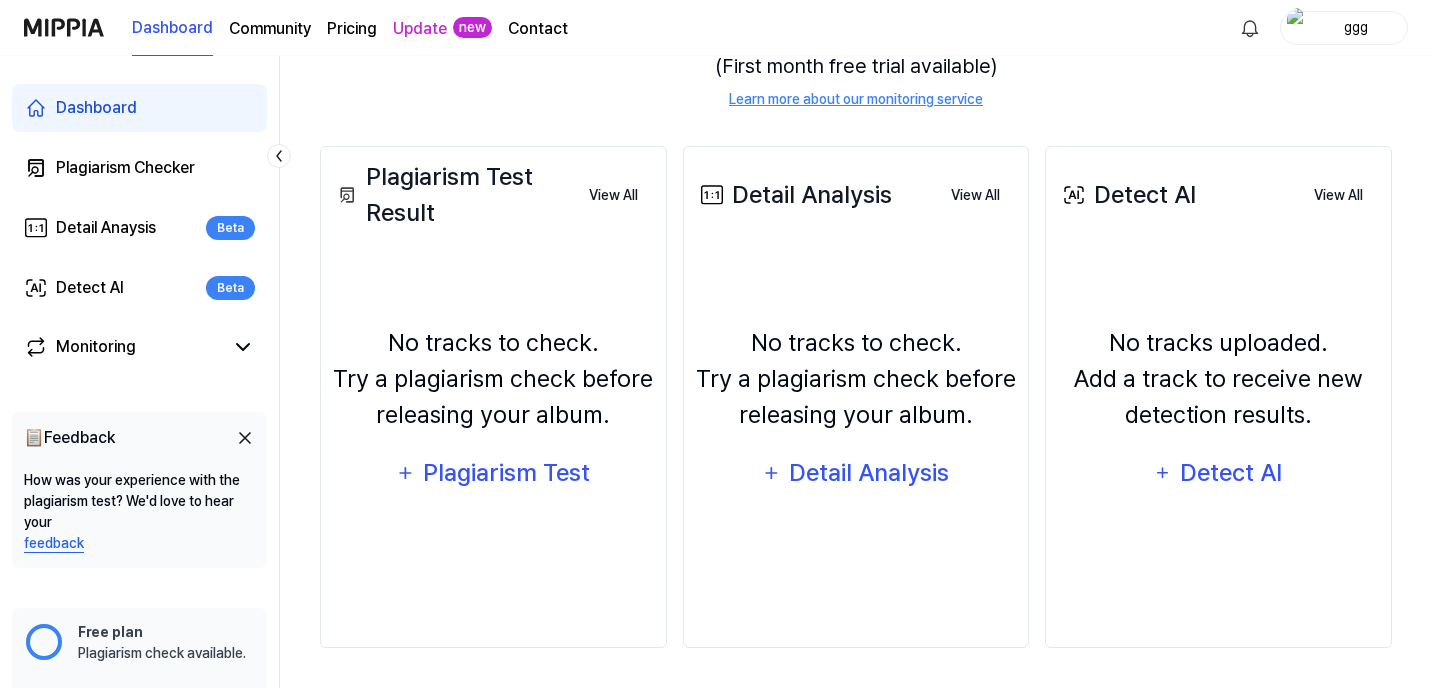 click on "feedback" at bounding box center [139, 543] 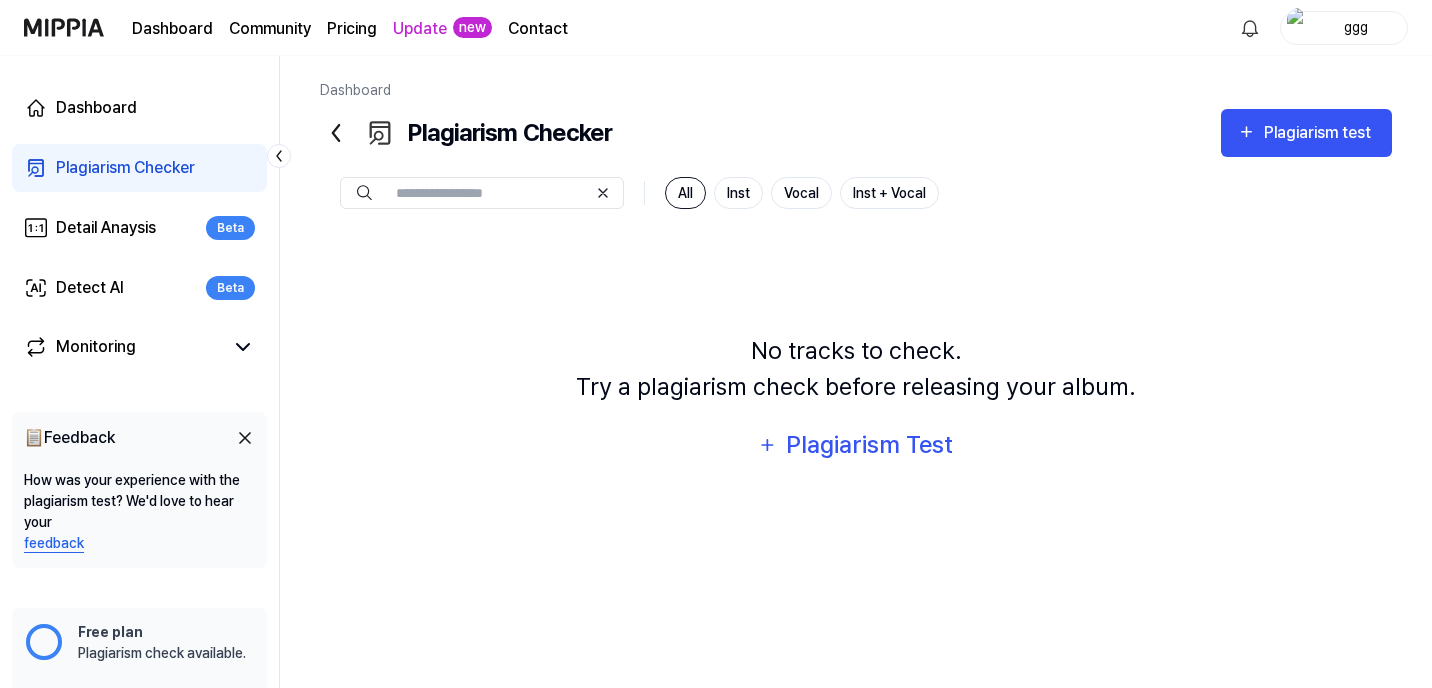 scroll, scrollTop: 0, scrollLeft: 0, axis: both 